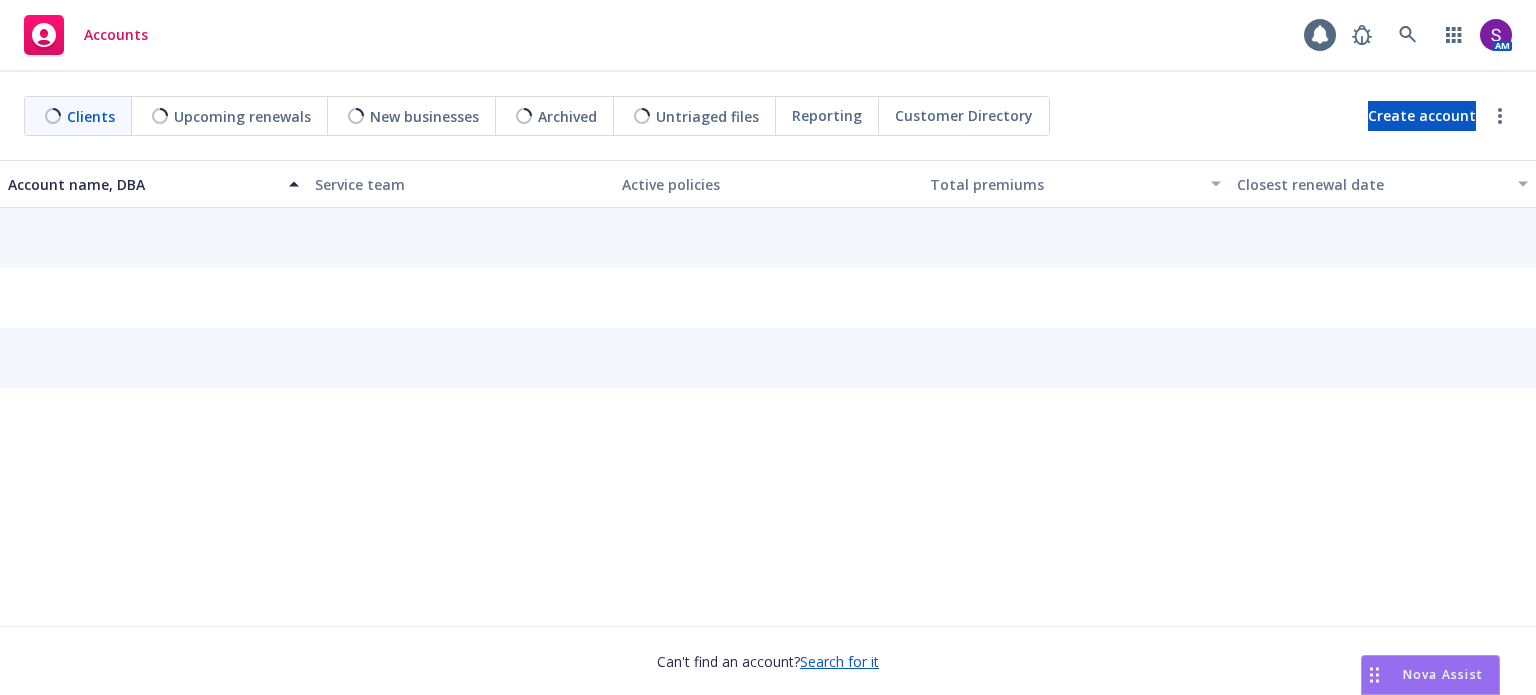scroll, scrollTop: 0, scrollLeft: 0, axis: both 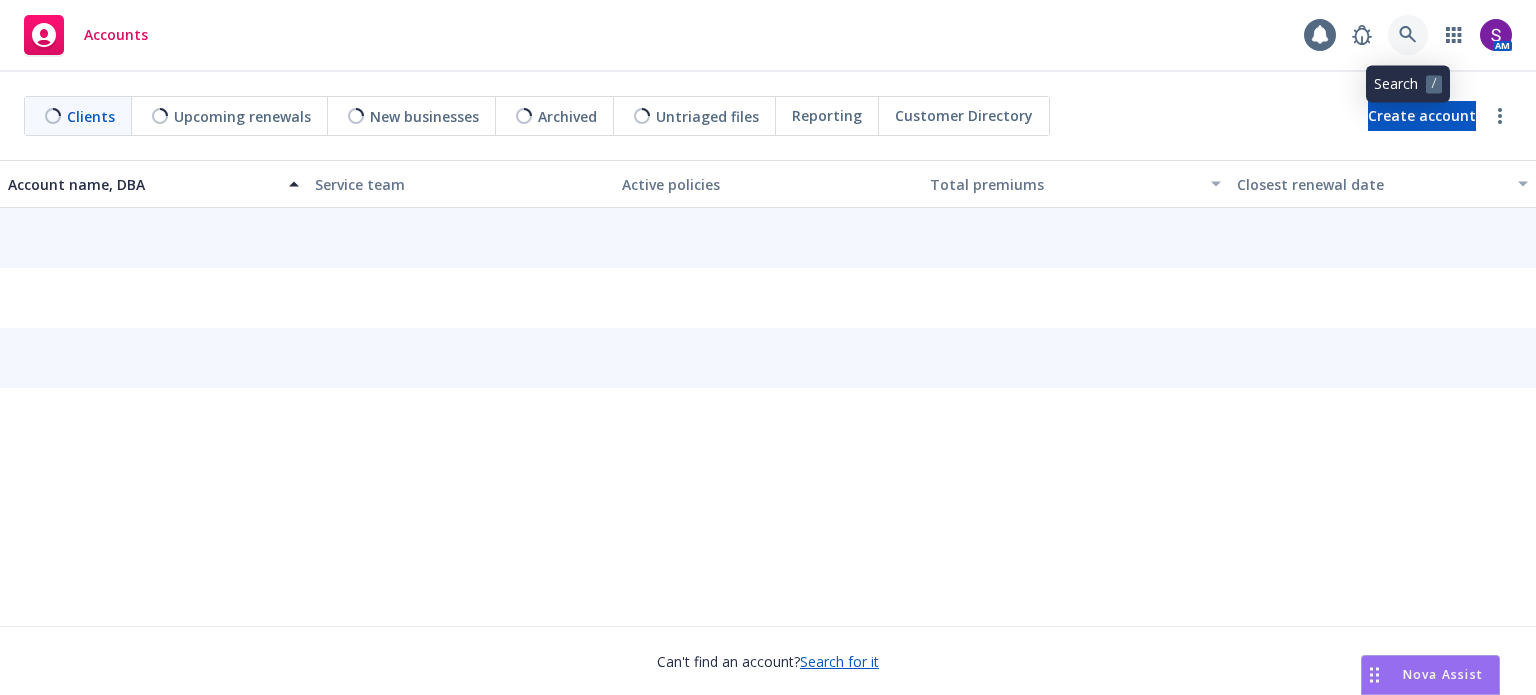 click 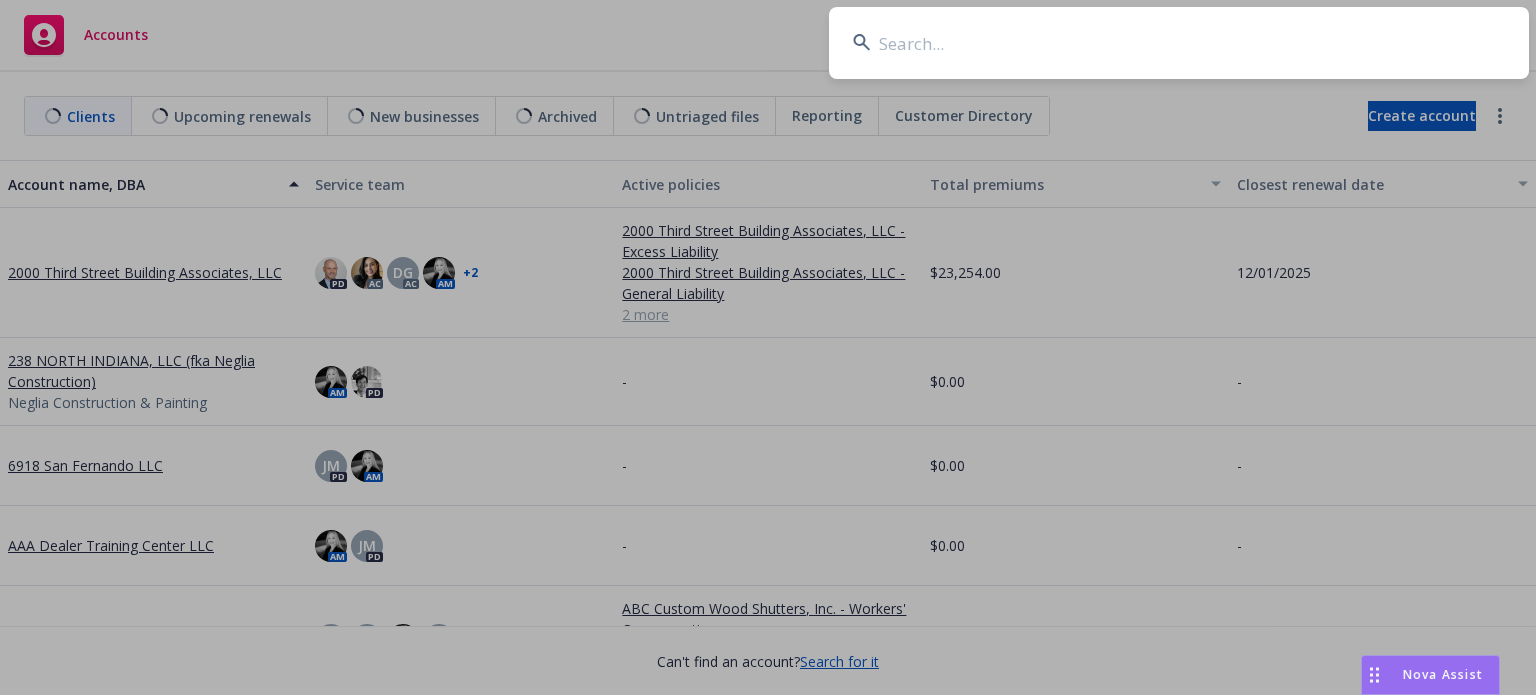click at bounding box center (1179, 43) 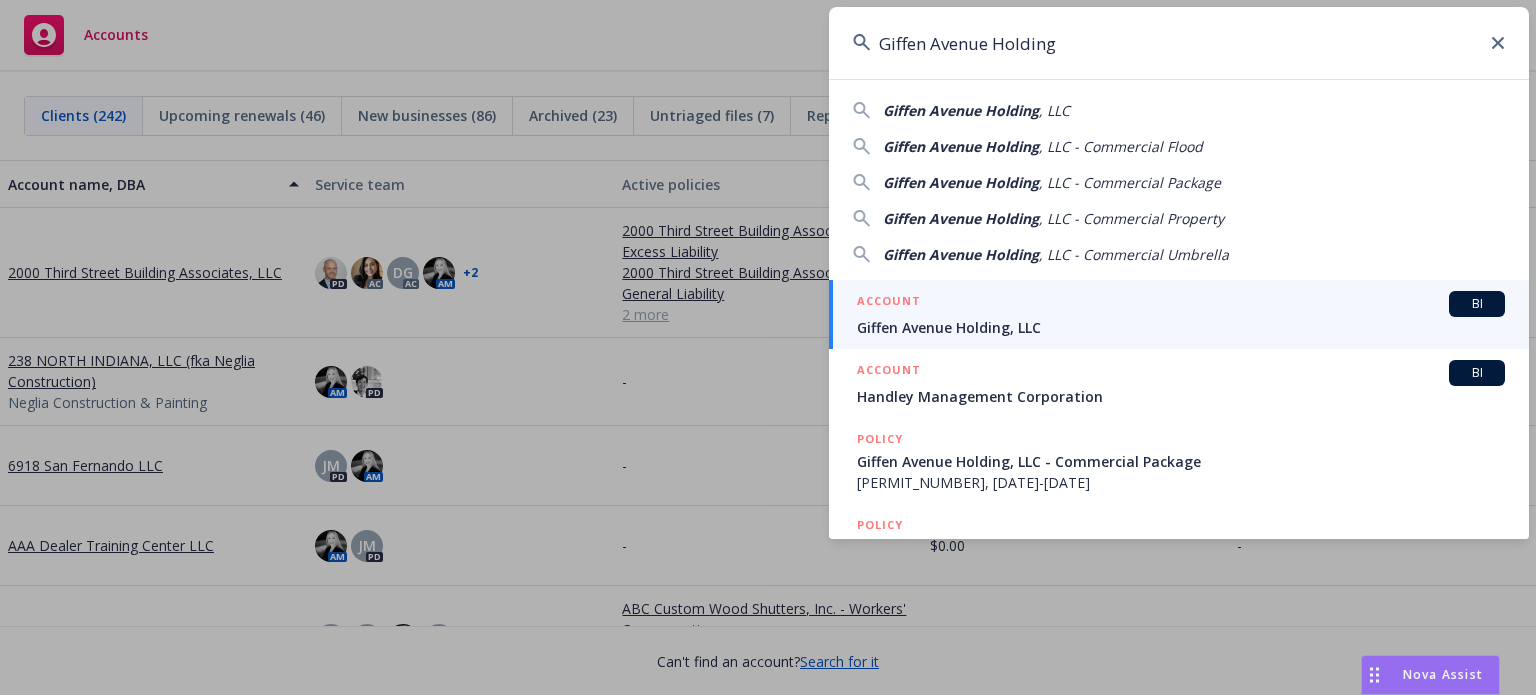 type on "Giffen Avenue Holding" 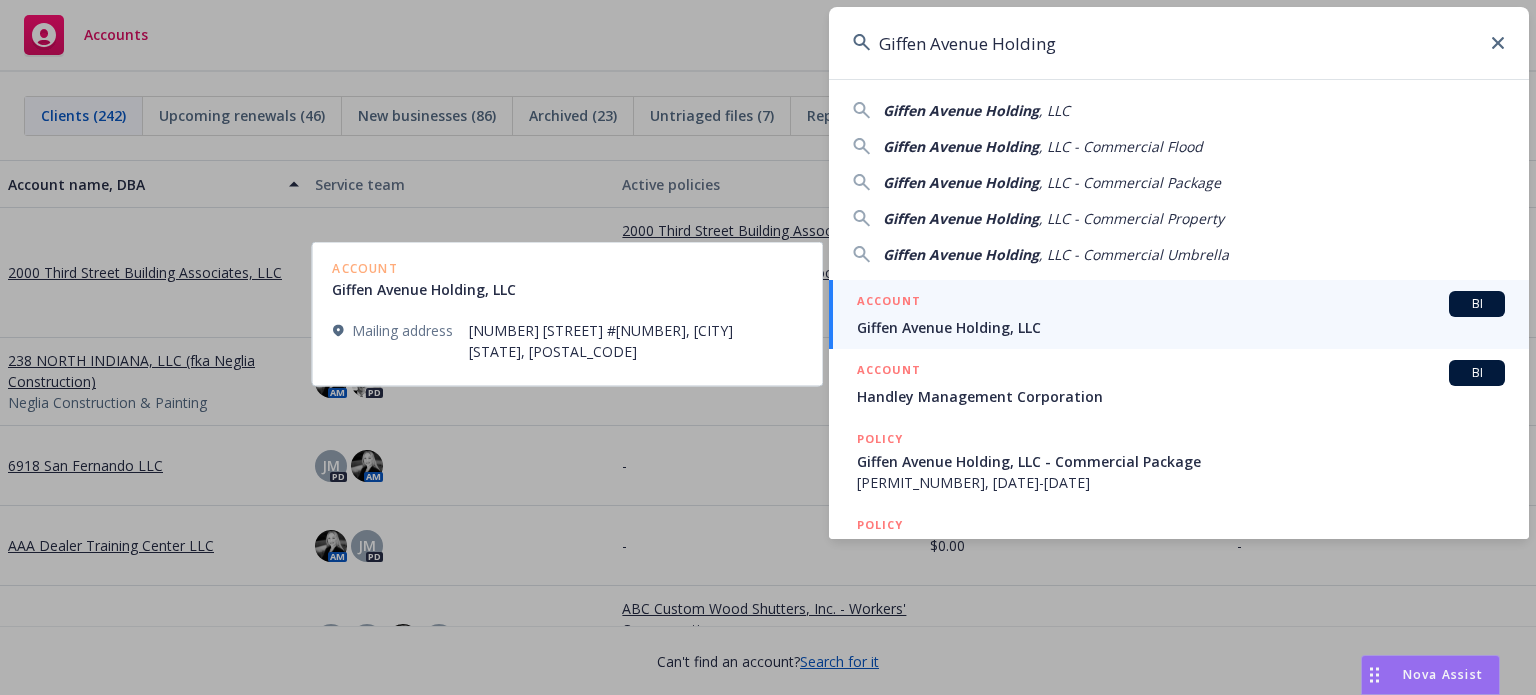 click on "Giffen Avenue Holding, LLC" at bounding box center (1181, 327) 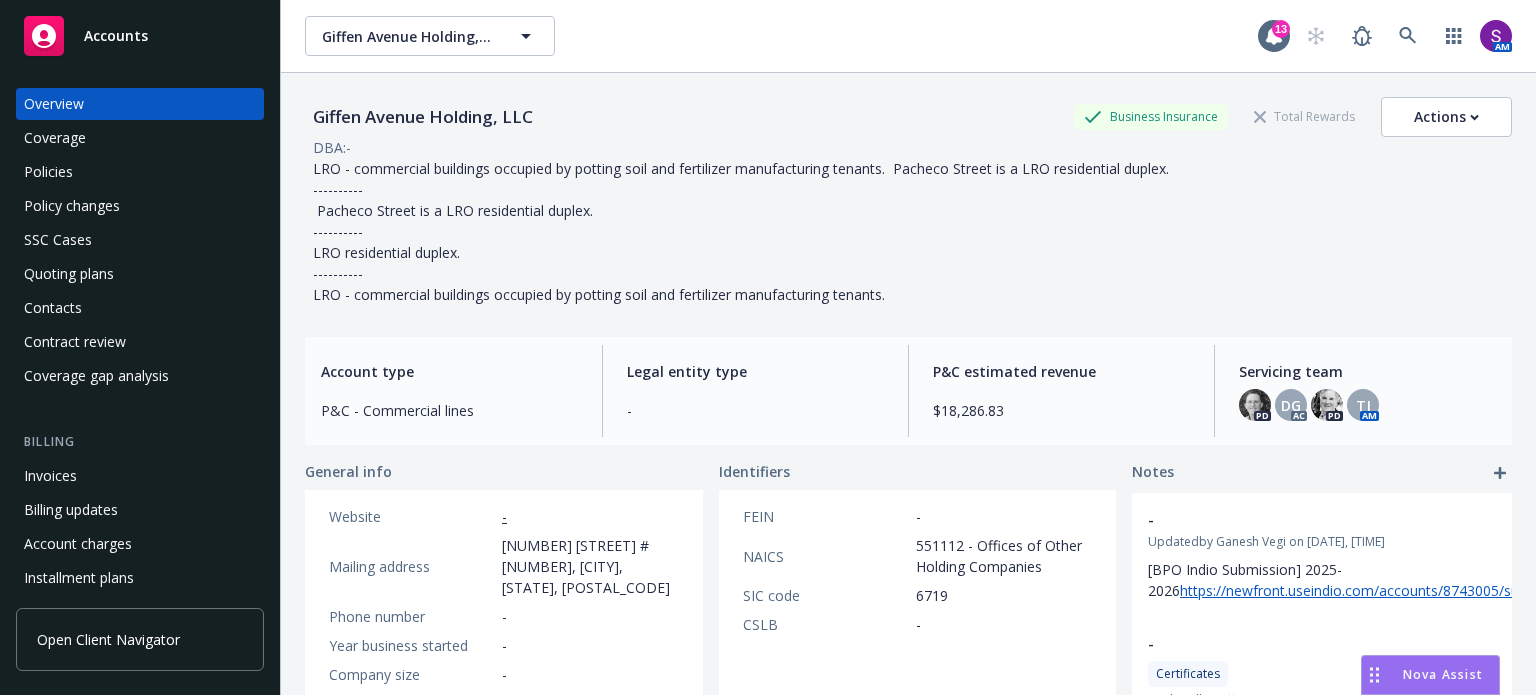 click on "Policies" at bounding box center (140, 172) 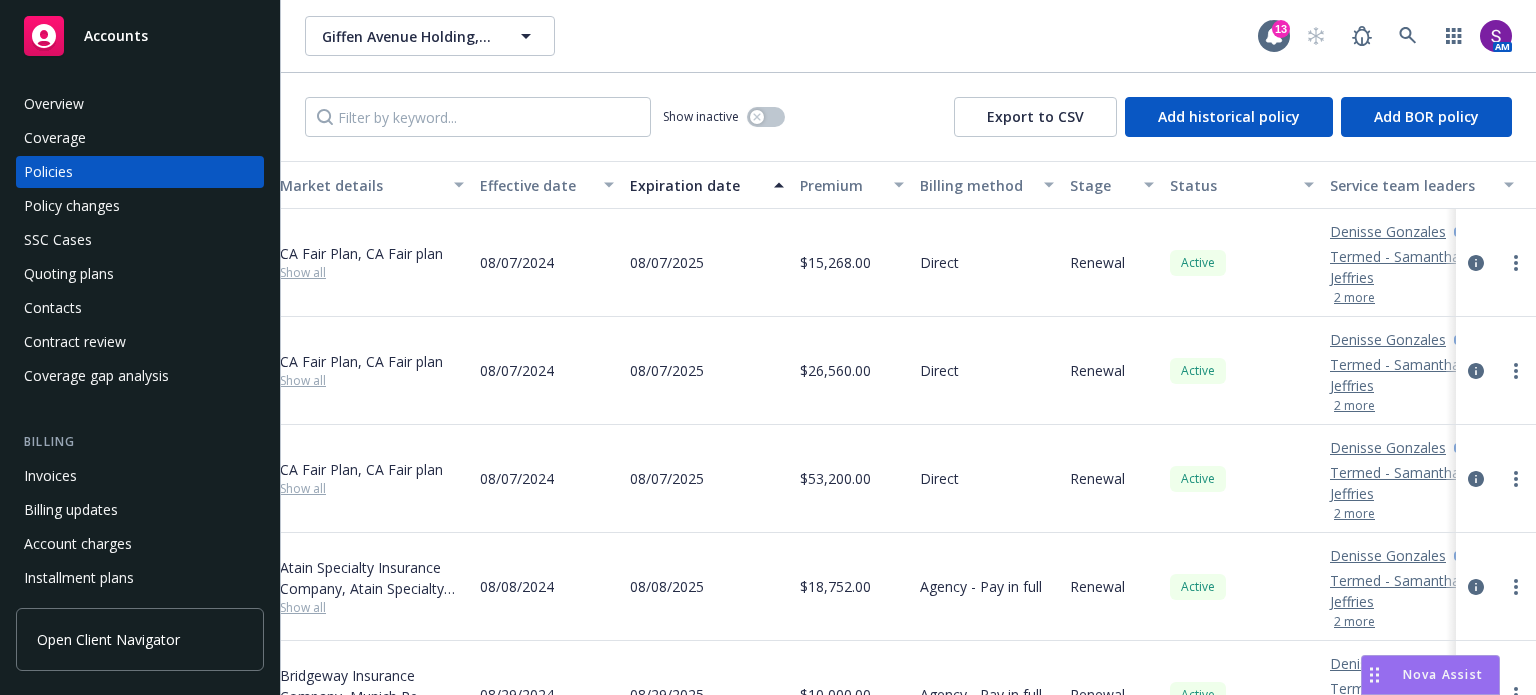 scroll, scrollTop: 0, scrollLeft: 690, axis: horizontal 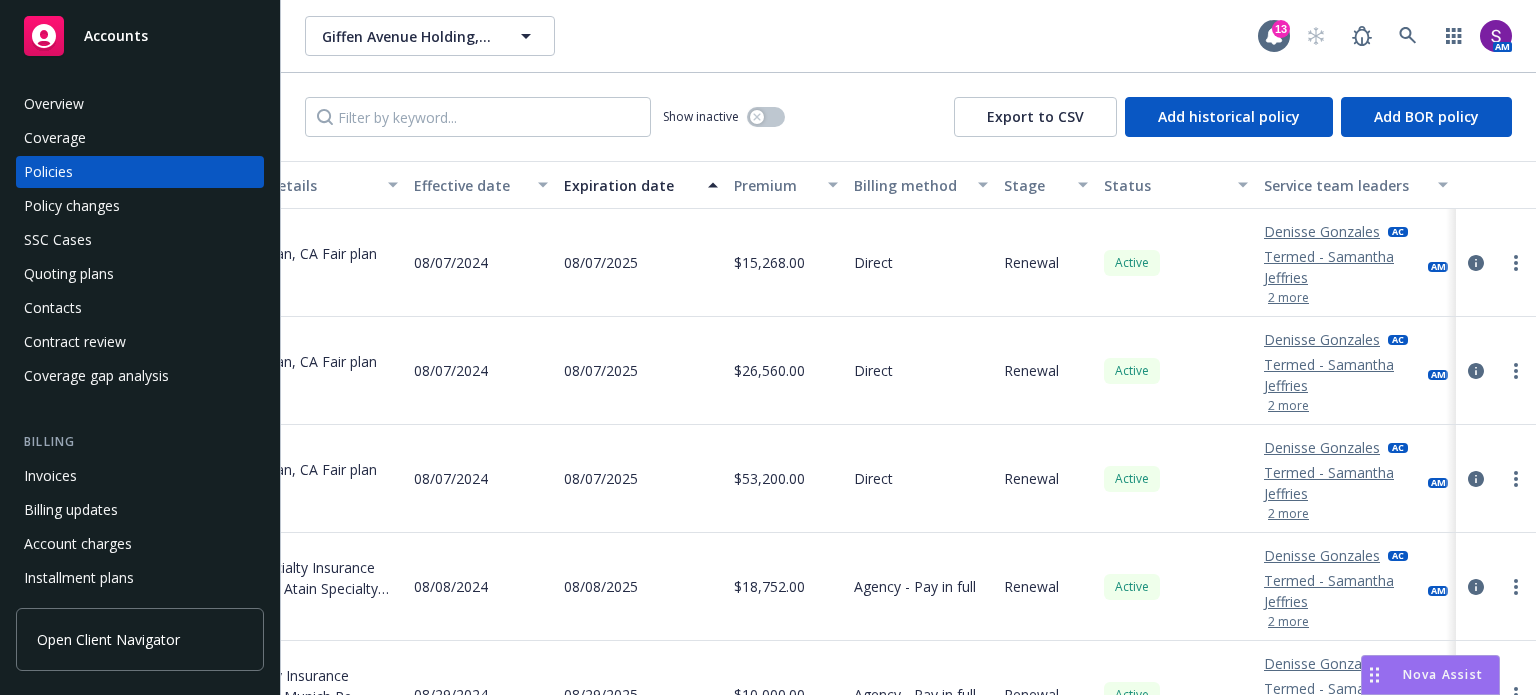 click on "2 more" at bounding box center (1288, 298) 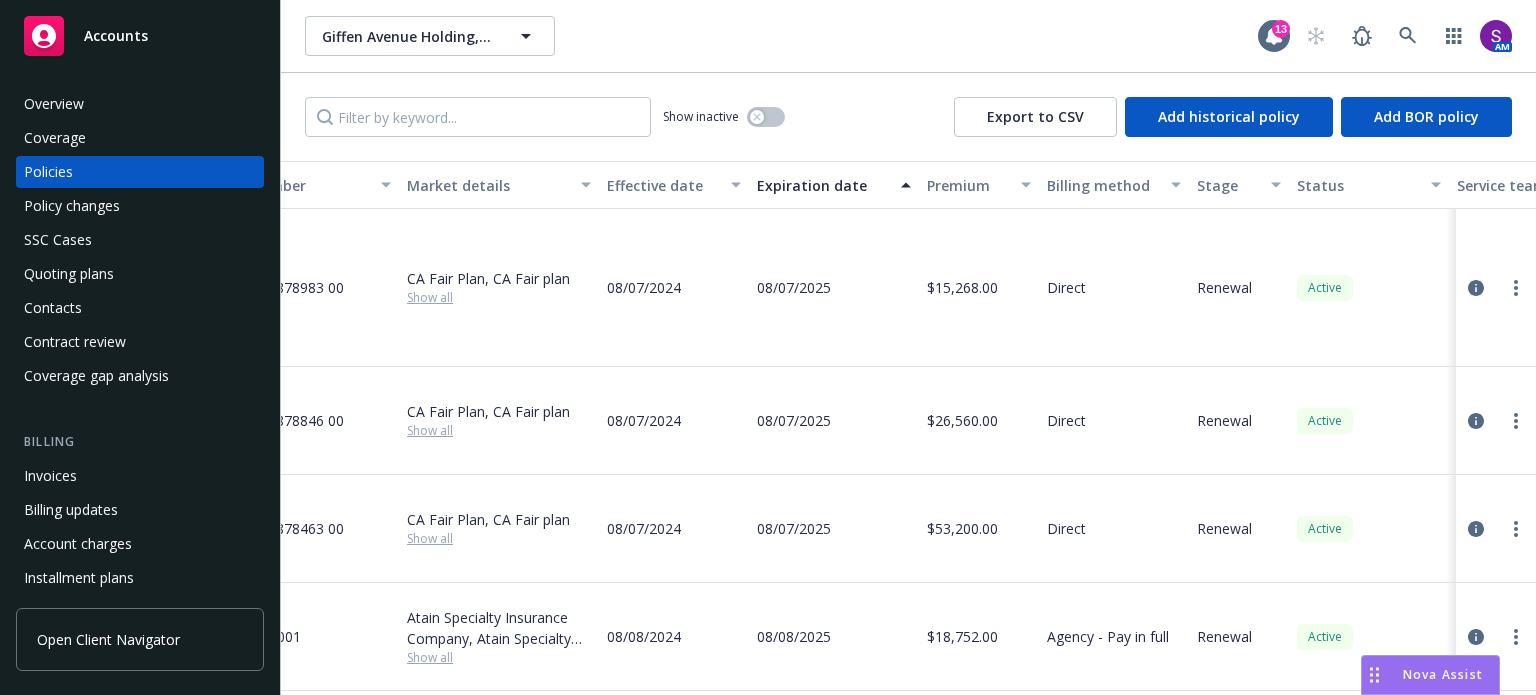 scroll, scrollTop: 0, scrollLeft: 0, axis: both 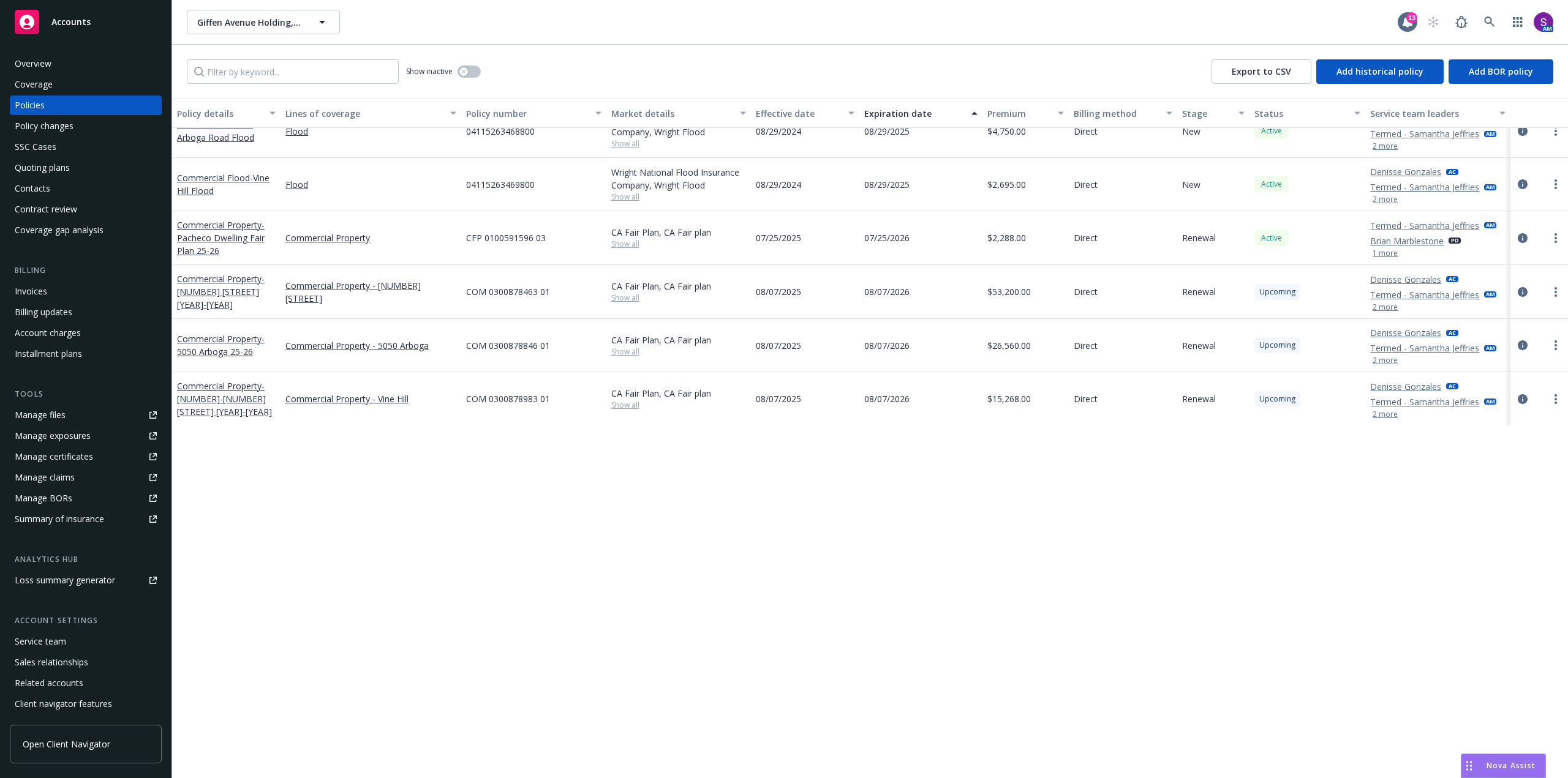 click on "Manage files" at bounding box center (86, 415) 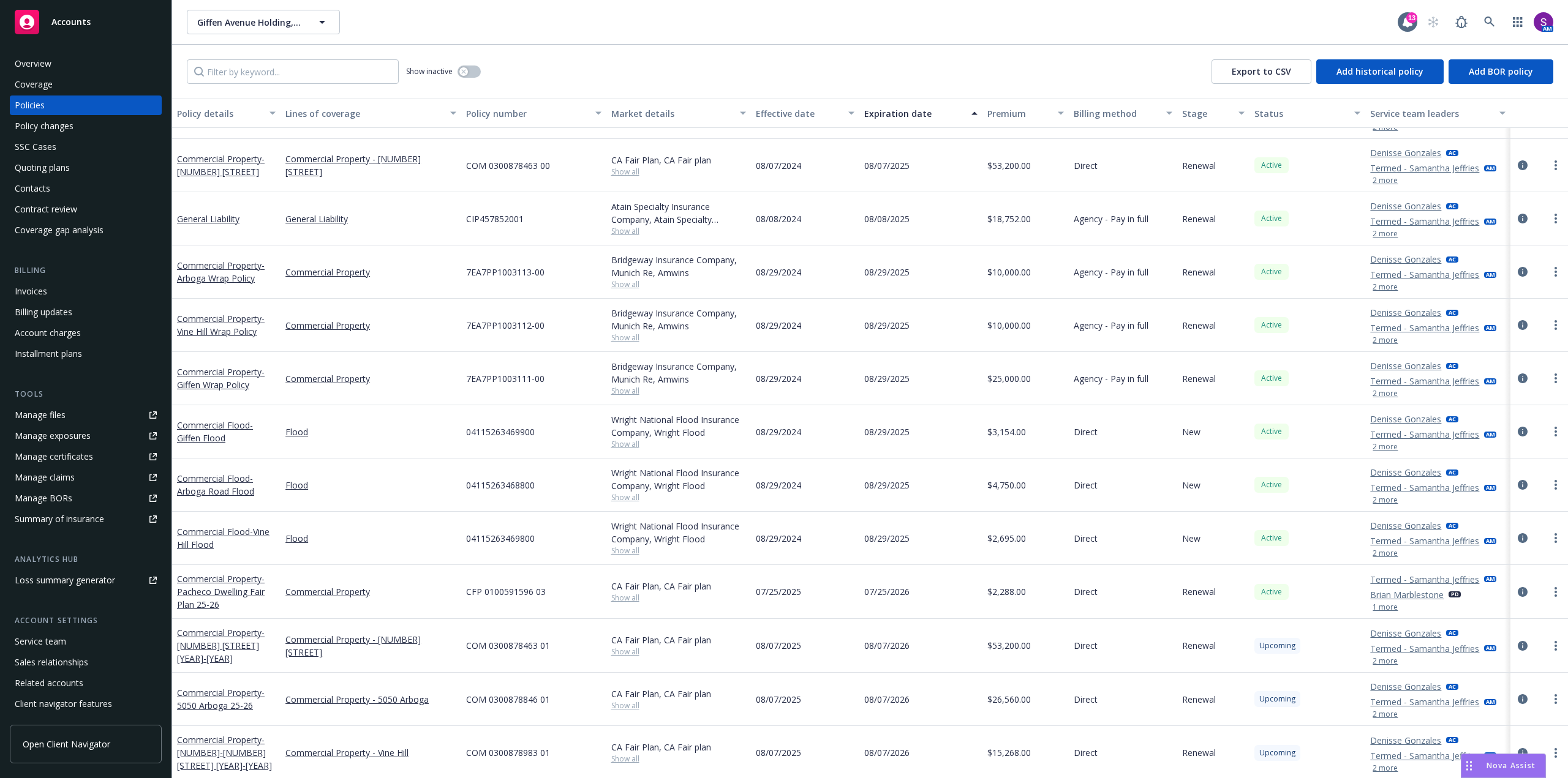 scroll, scrollTop: 97, scrollLeft: 0, axis: vertical 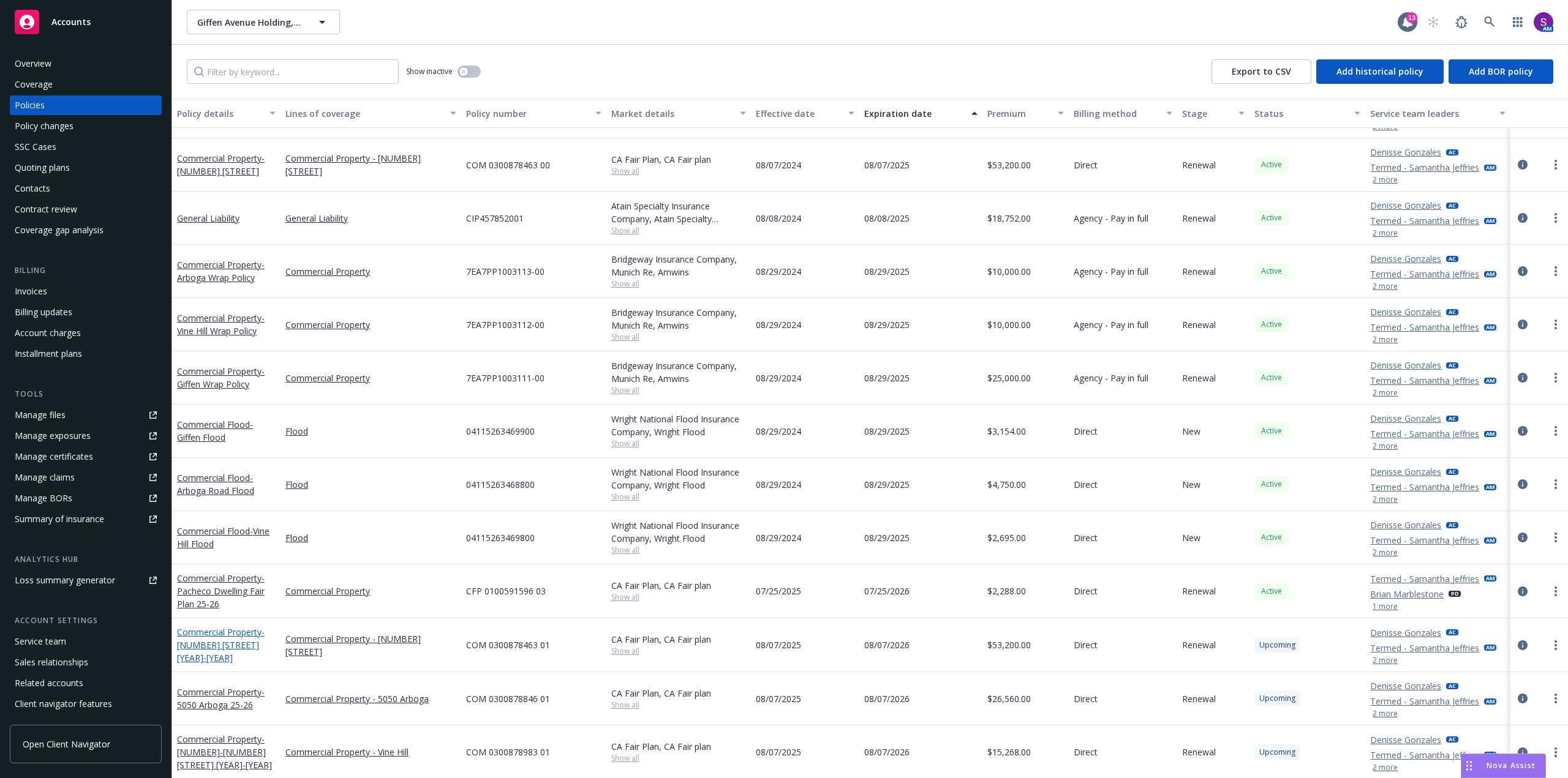 click on "Commercial Property  -  2877 Giffen Ave 25-26" at bounding box center [221, 645] 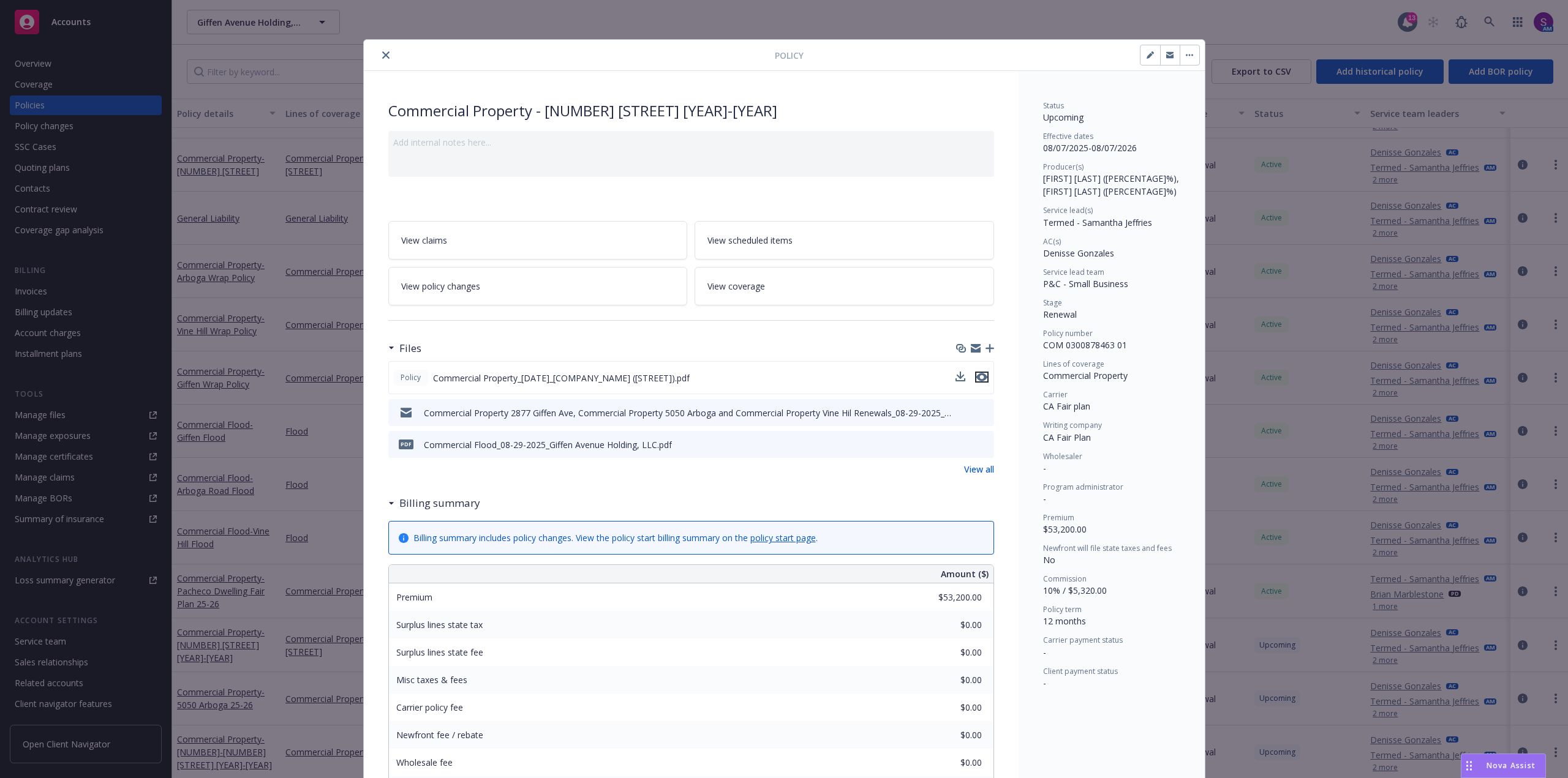 click 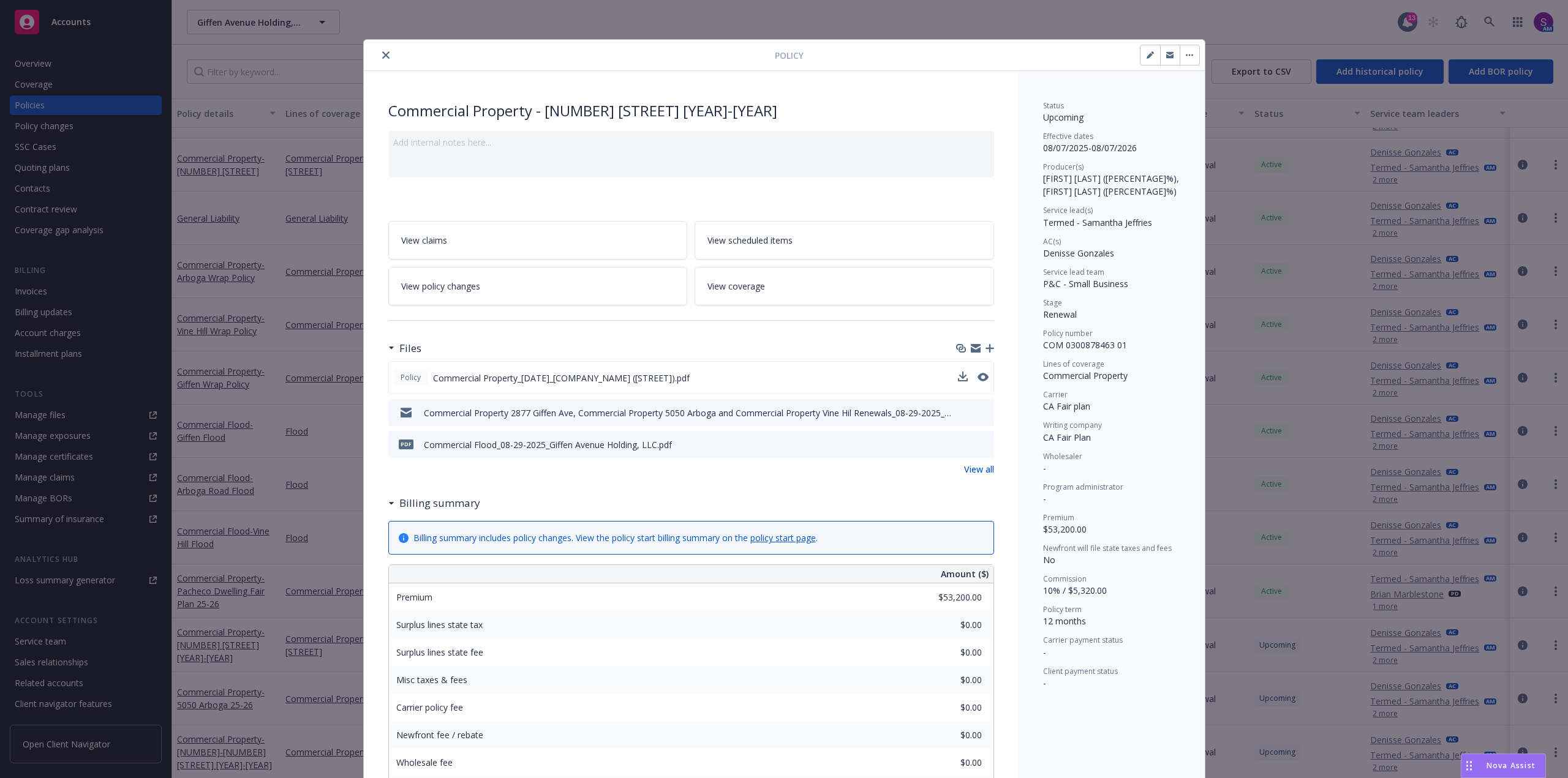 click at bounding box center [386, 55] 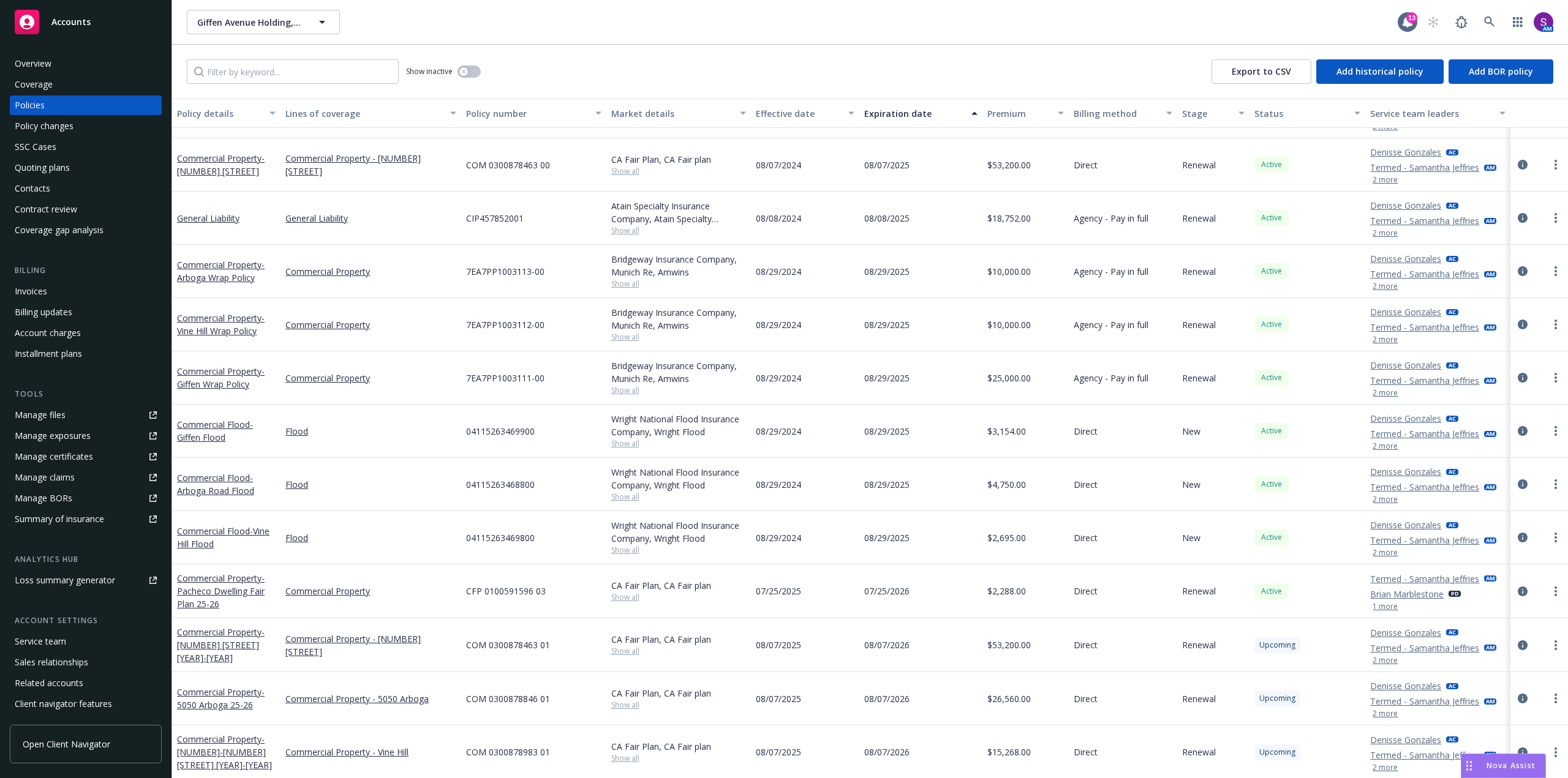 click on "Manage files" at bounding box center (40, 415) 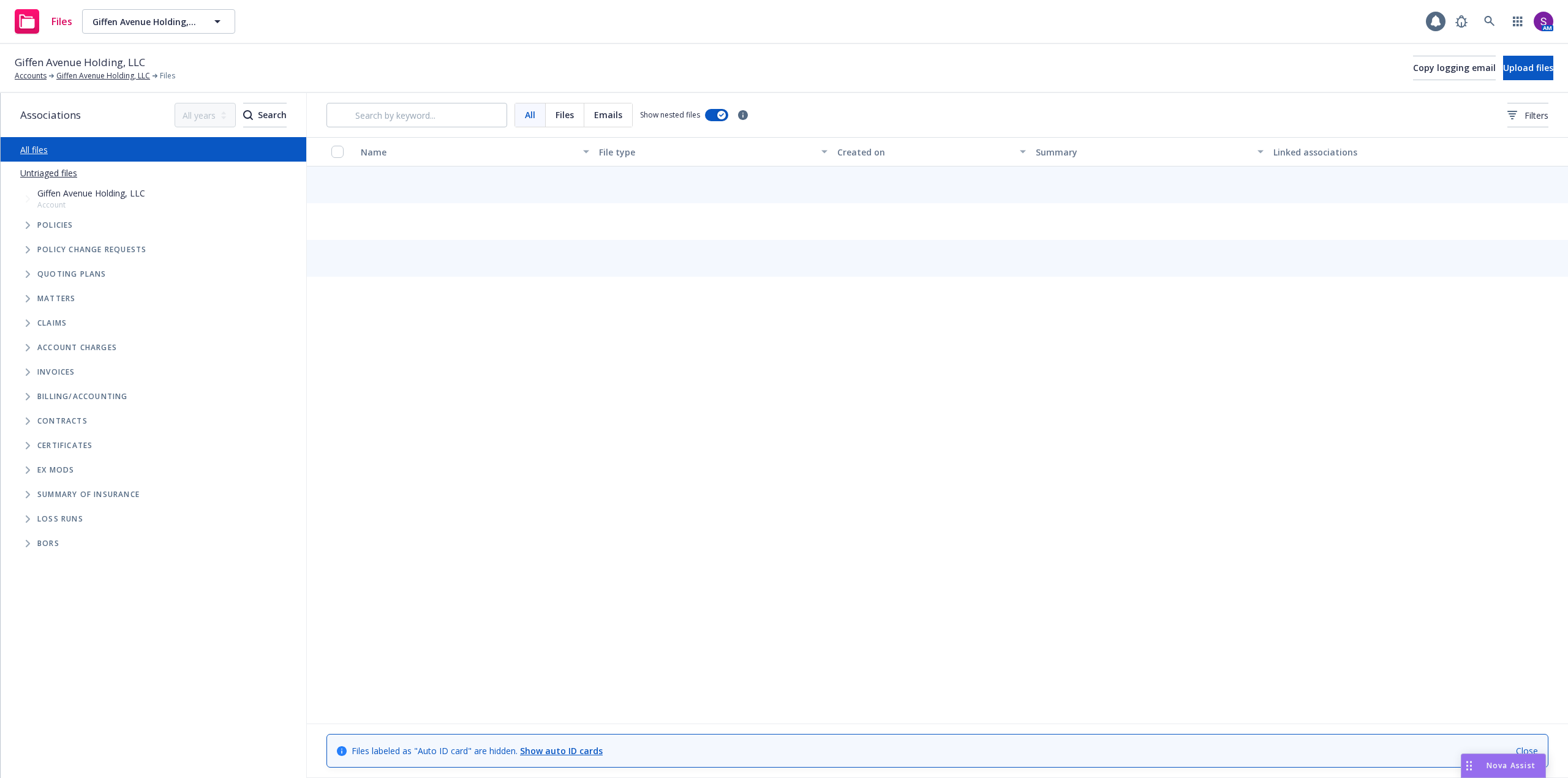 scroll, scrollTop: 0, scrollLeft: 0, axis: both 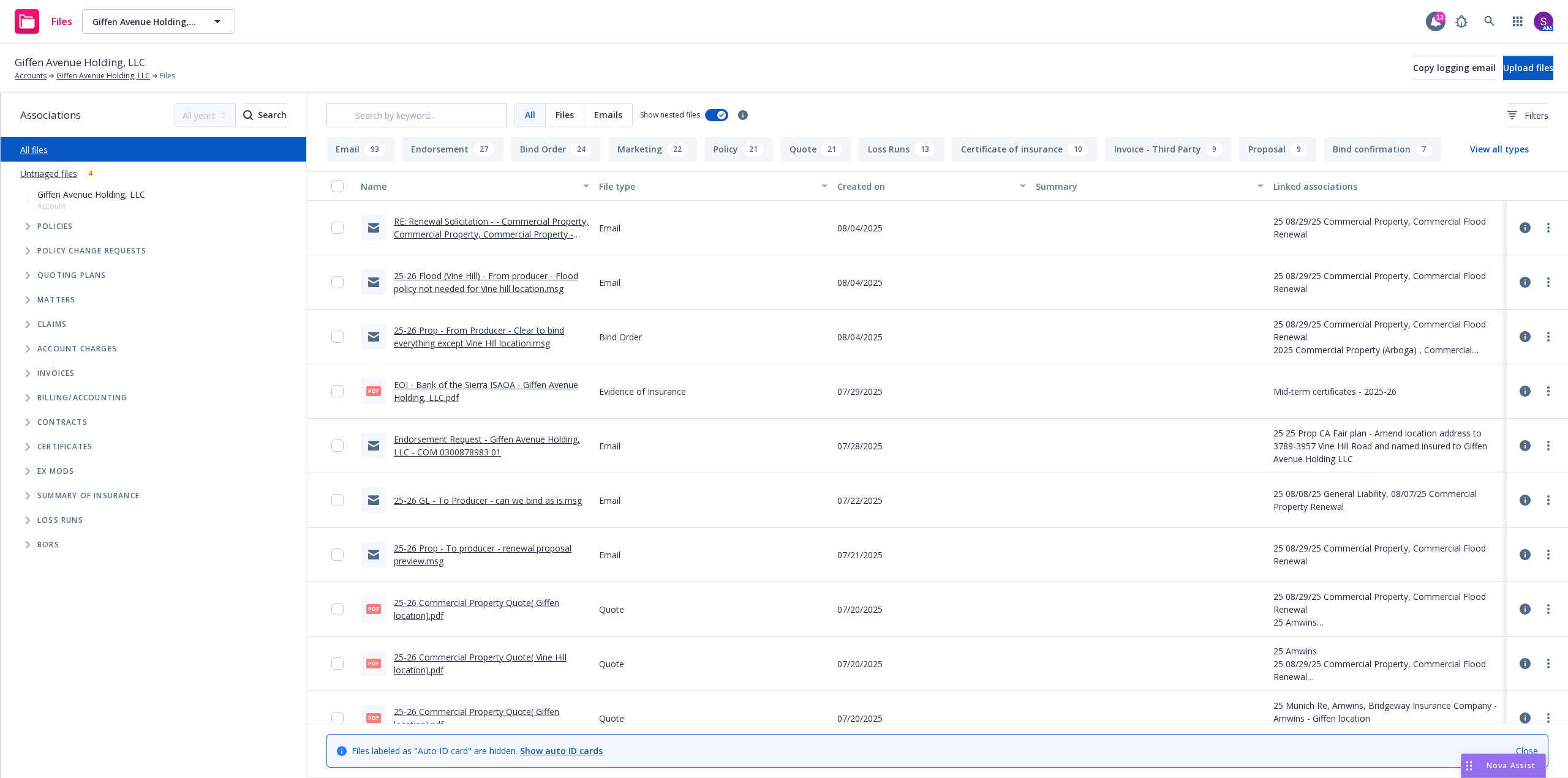 click on "RE: Renewal Solicitation - - Commercial Property, Commercial Property, Commercial Property - Giffen Avenue Holding, LLC - Newfront Insurance  8/7/2025" at bounding box center (491, 241) 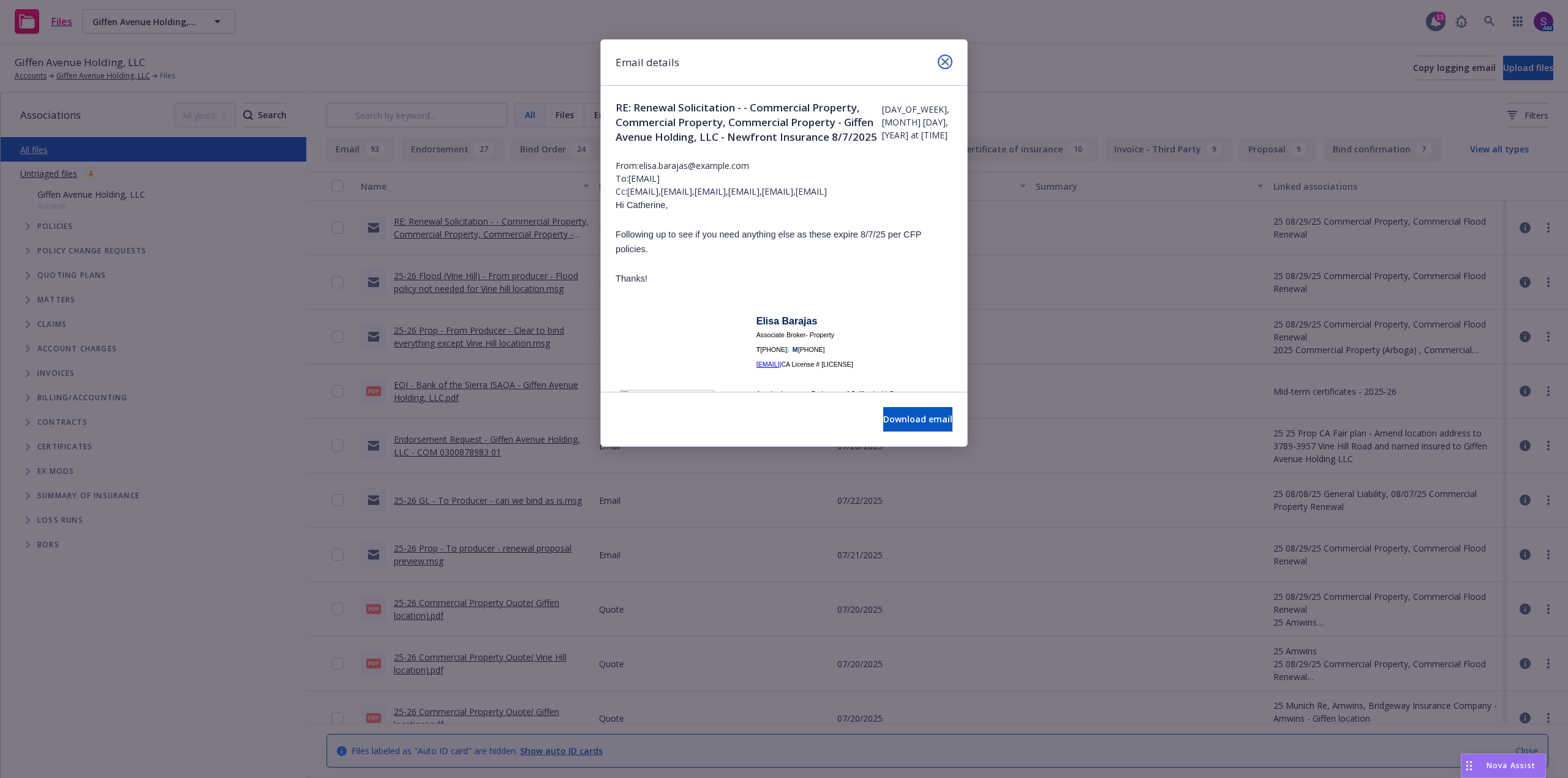 click at bounding box center [945, 62] 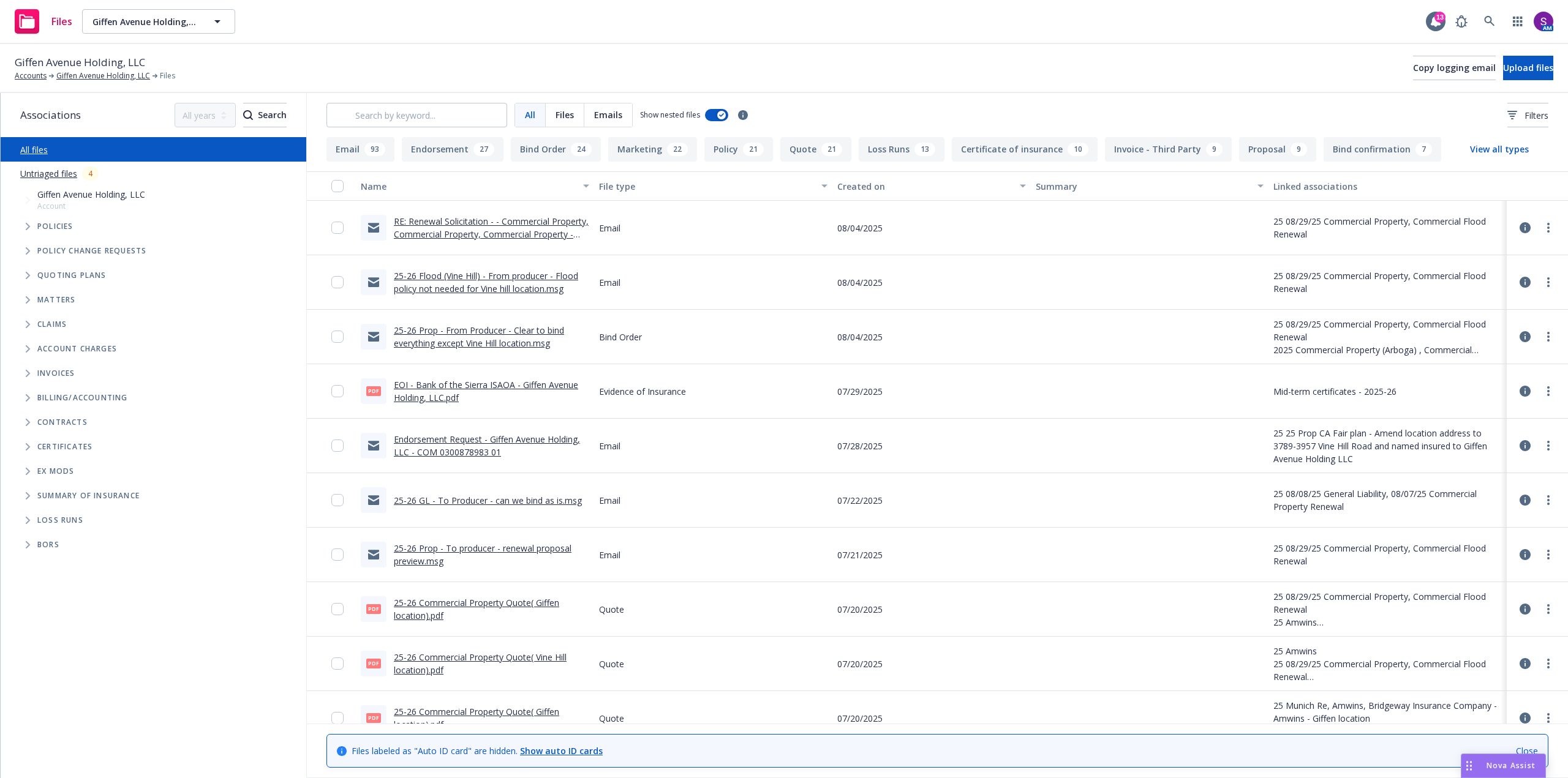 click on "25-26 Prop - From Producer - Clear to bind everything except Vine Hill location.msg" at bounding box center [479, 337] 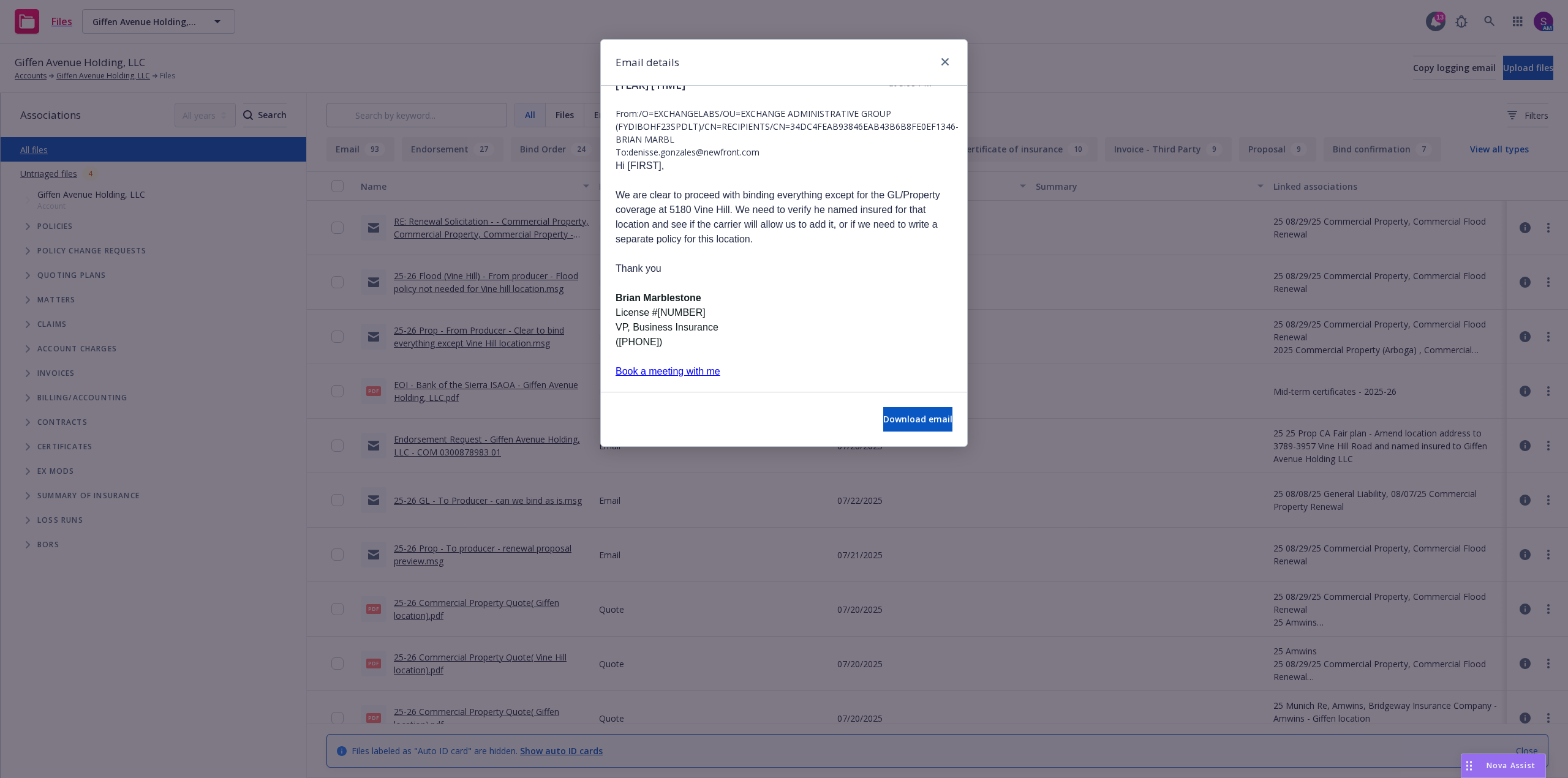 scroll, scrollTop: 0, scrollLeft: 0, axis: both 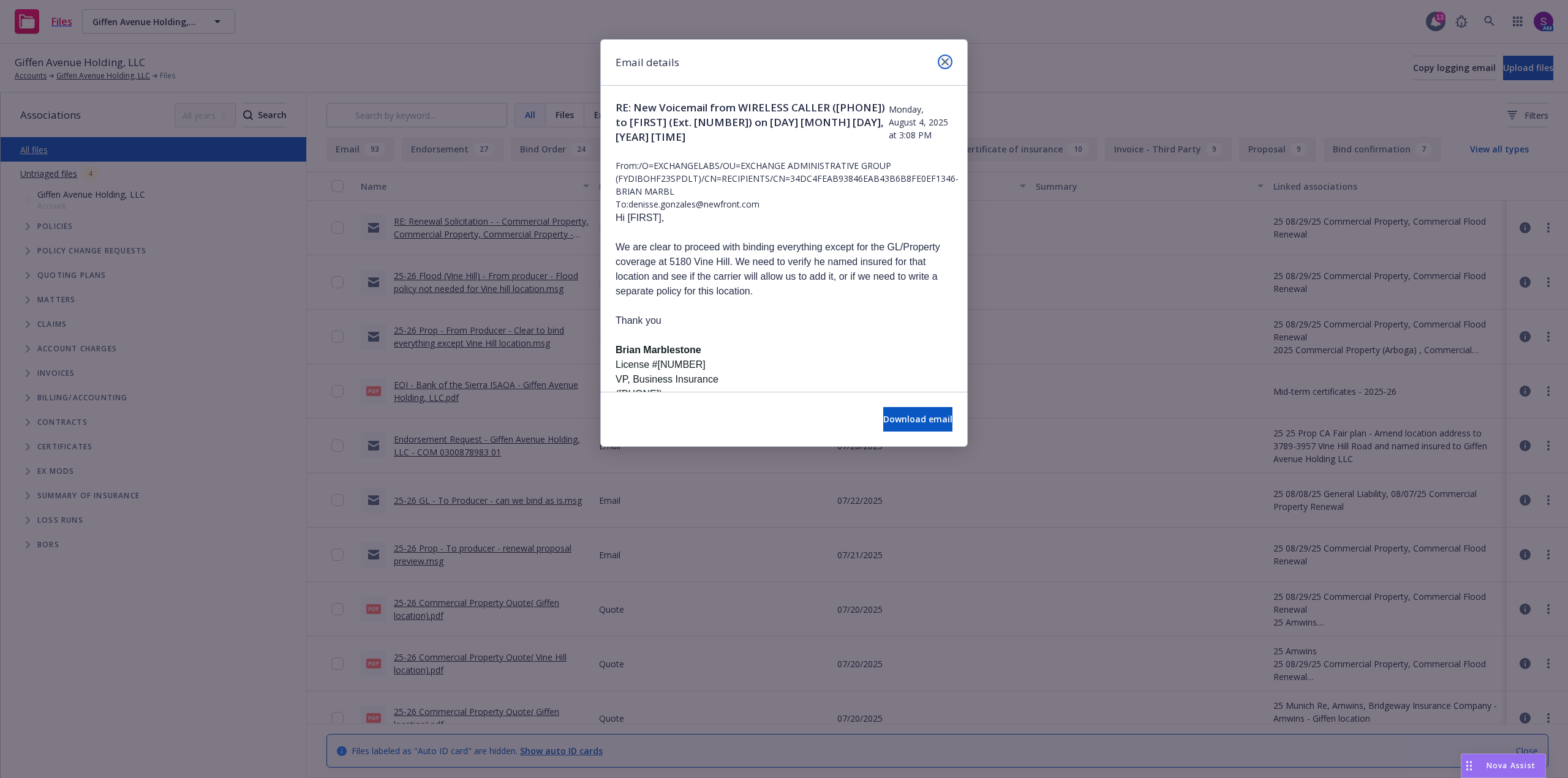 click 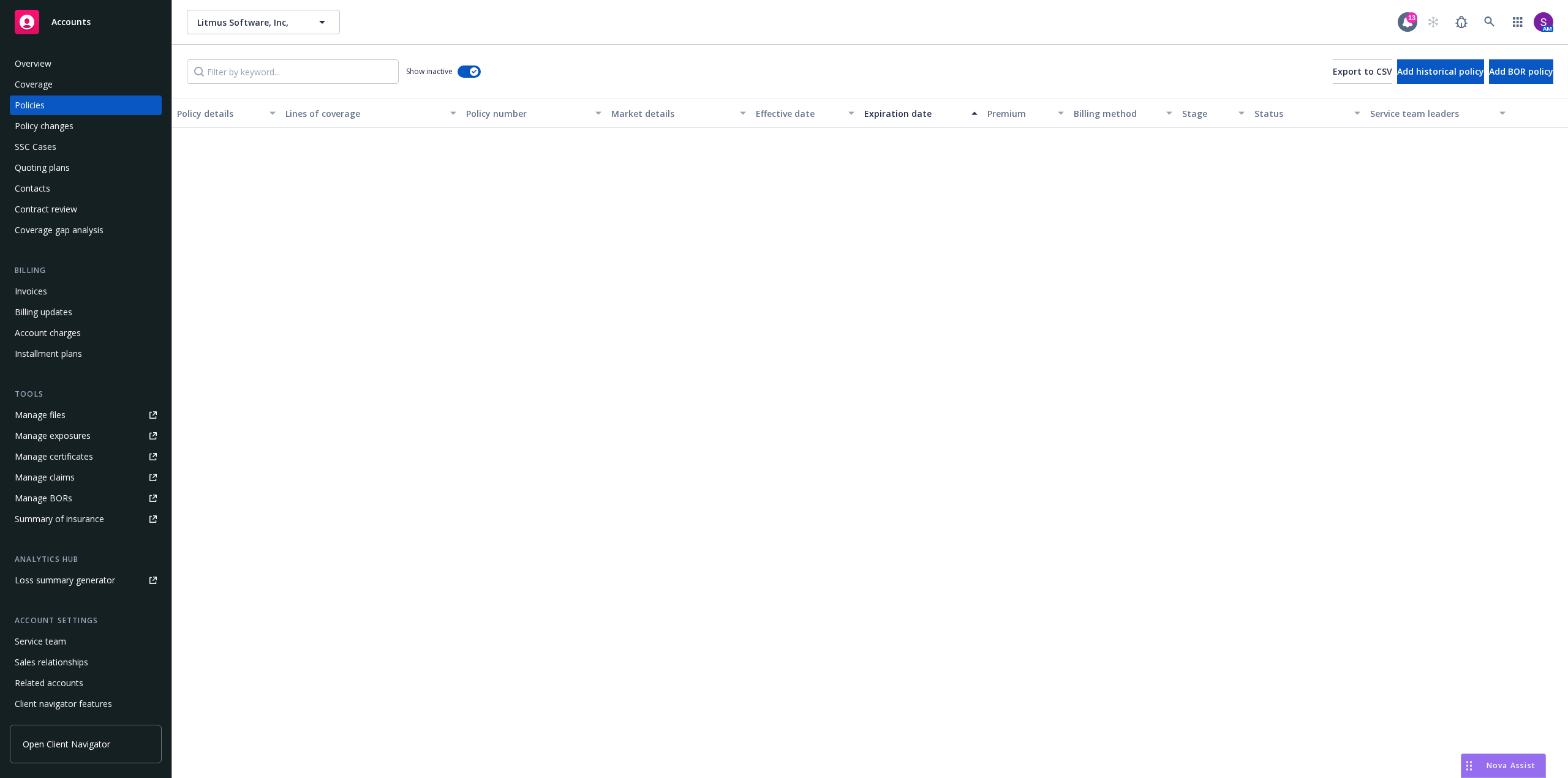 scroll, scrollTop: 0, scrollLeft: 0, axis: both 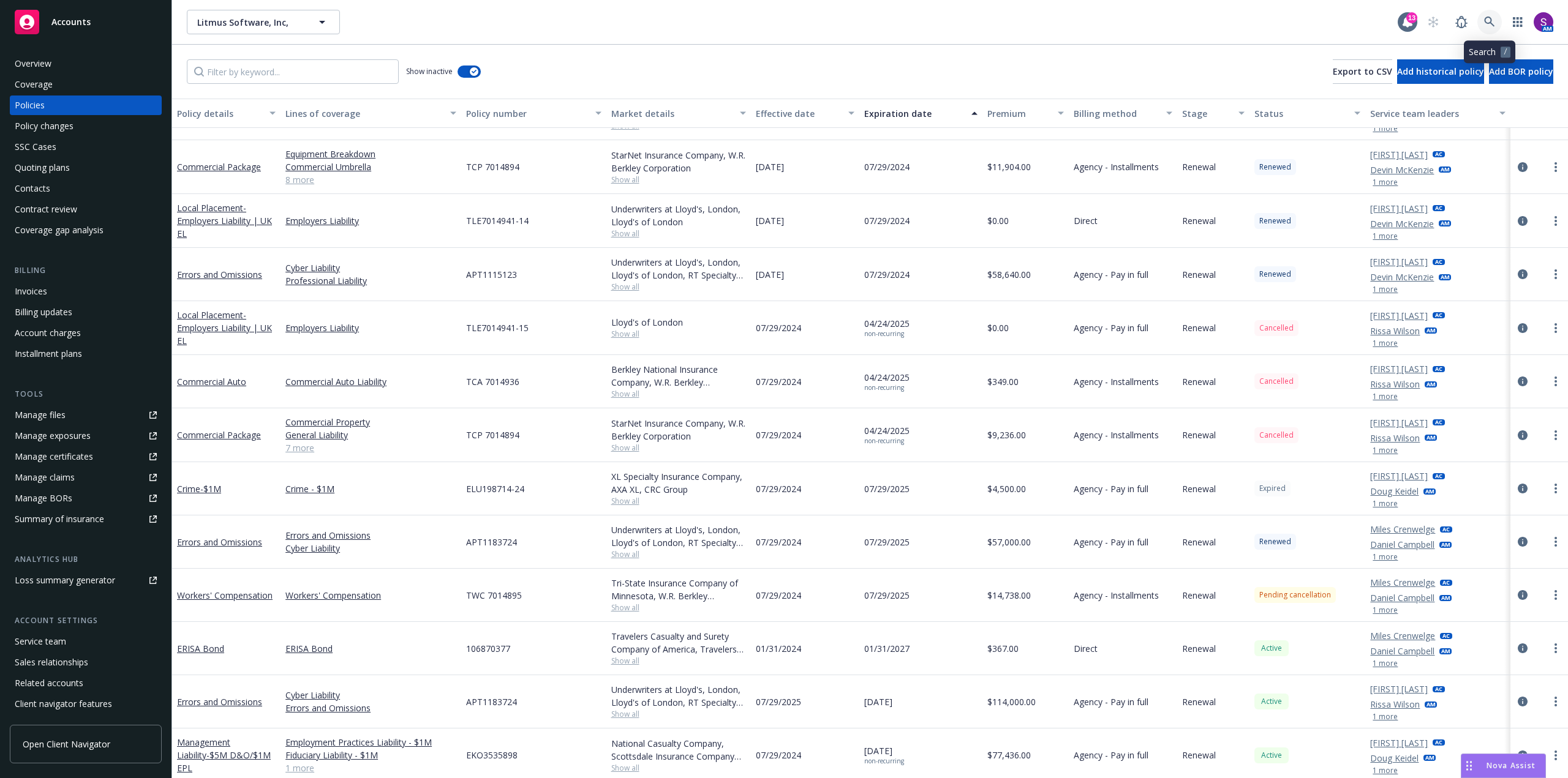 click at bounding box center (1490, 22) 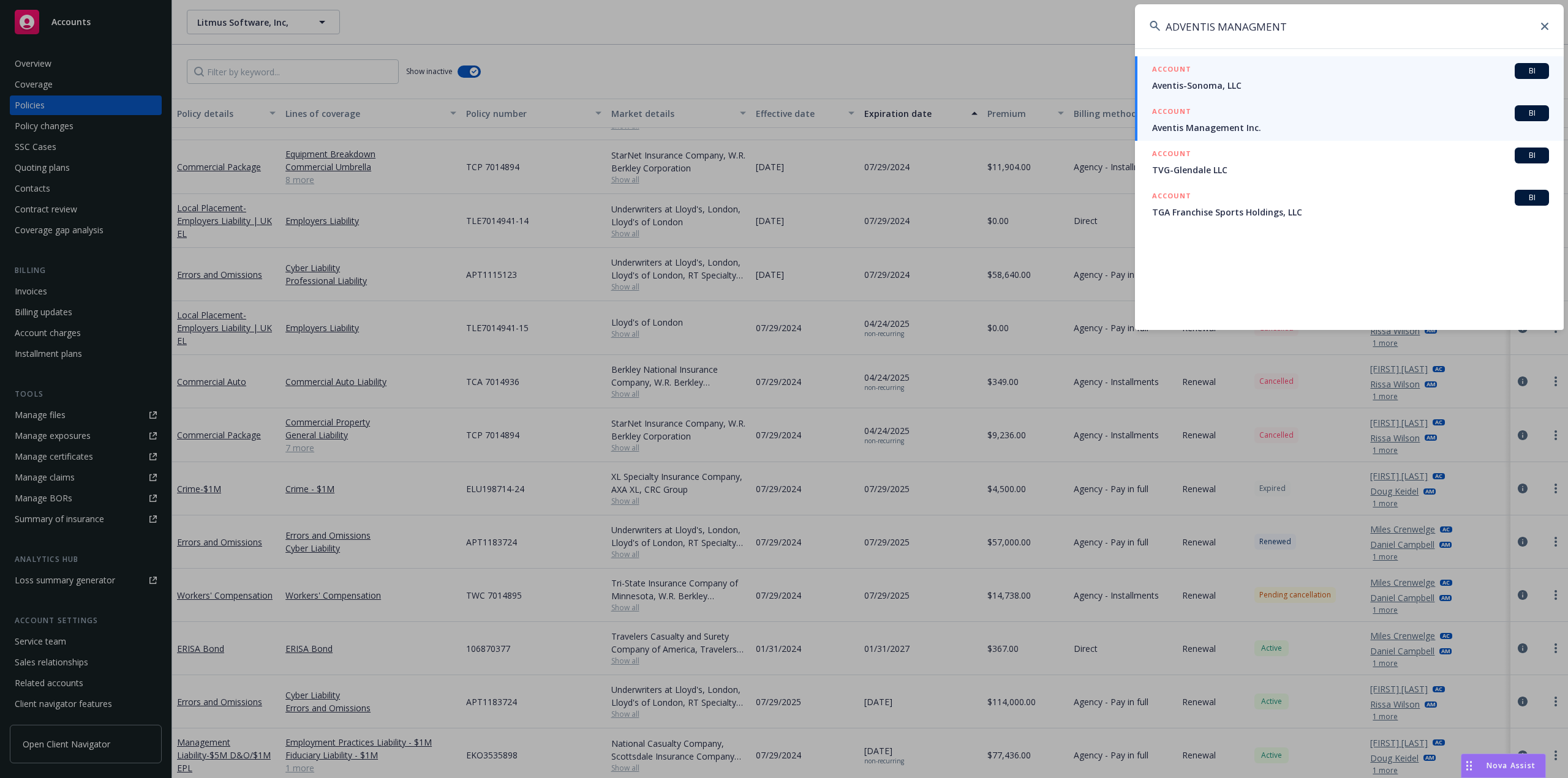 type on "ADVENTIS MANAGMENT" 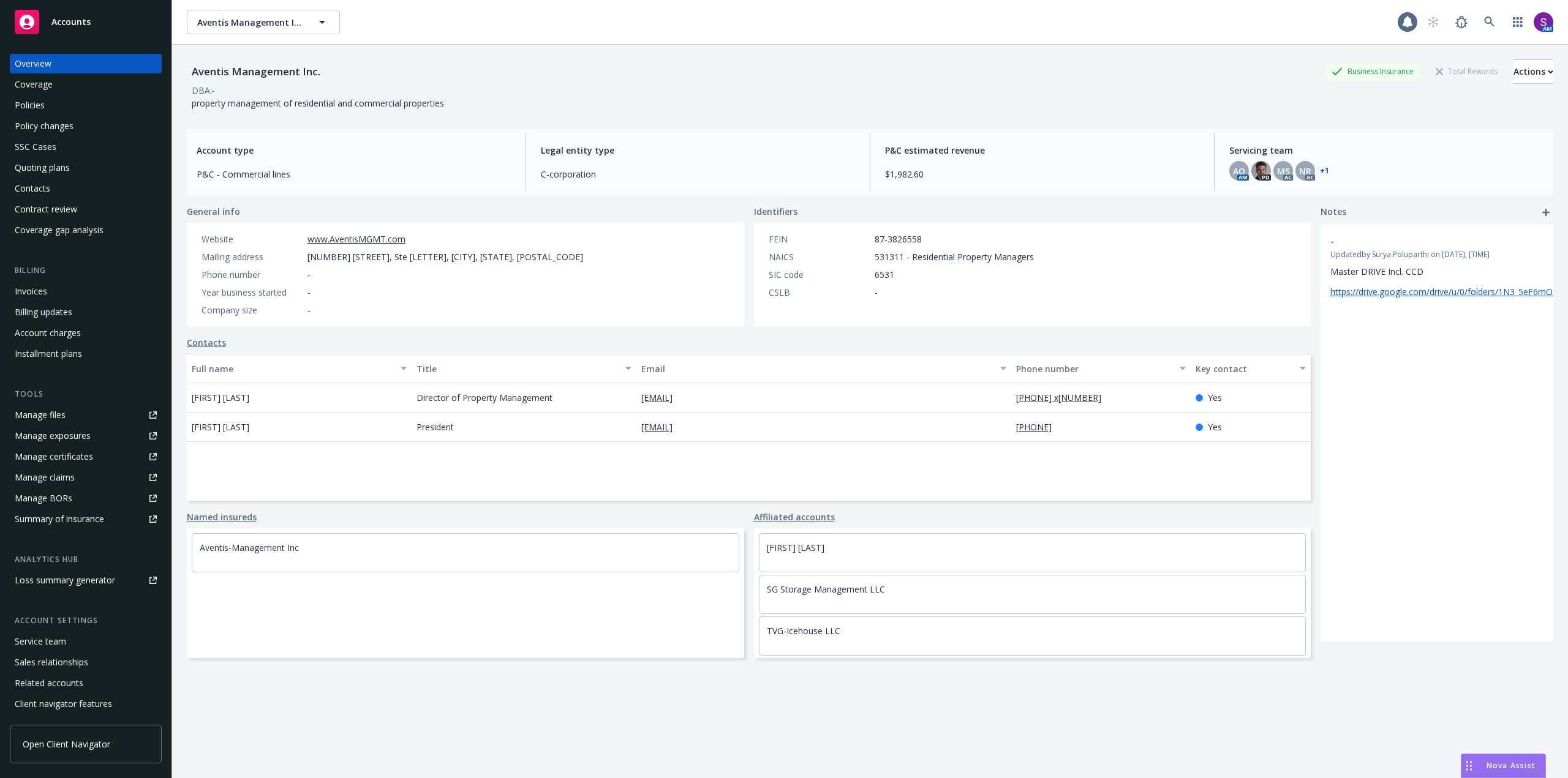 click on "Policies" at bounding box center [29, 105] 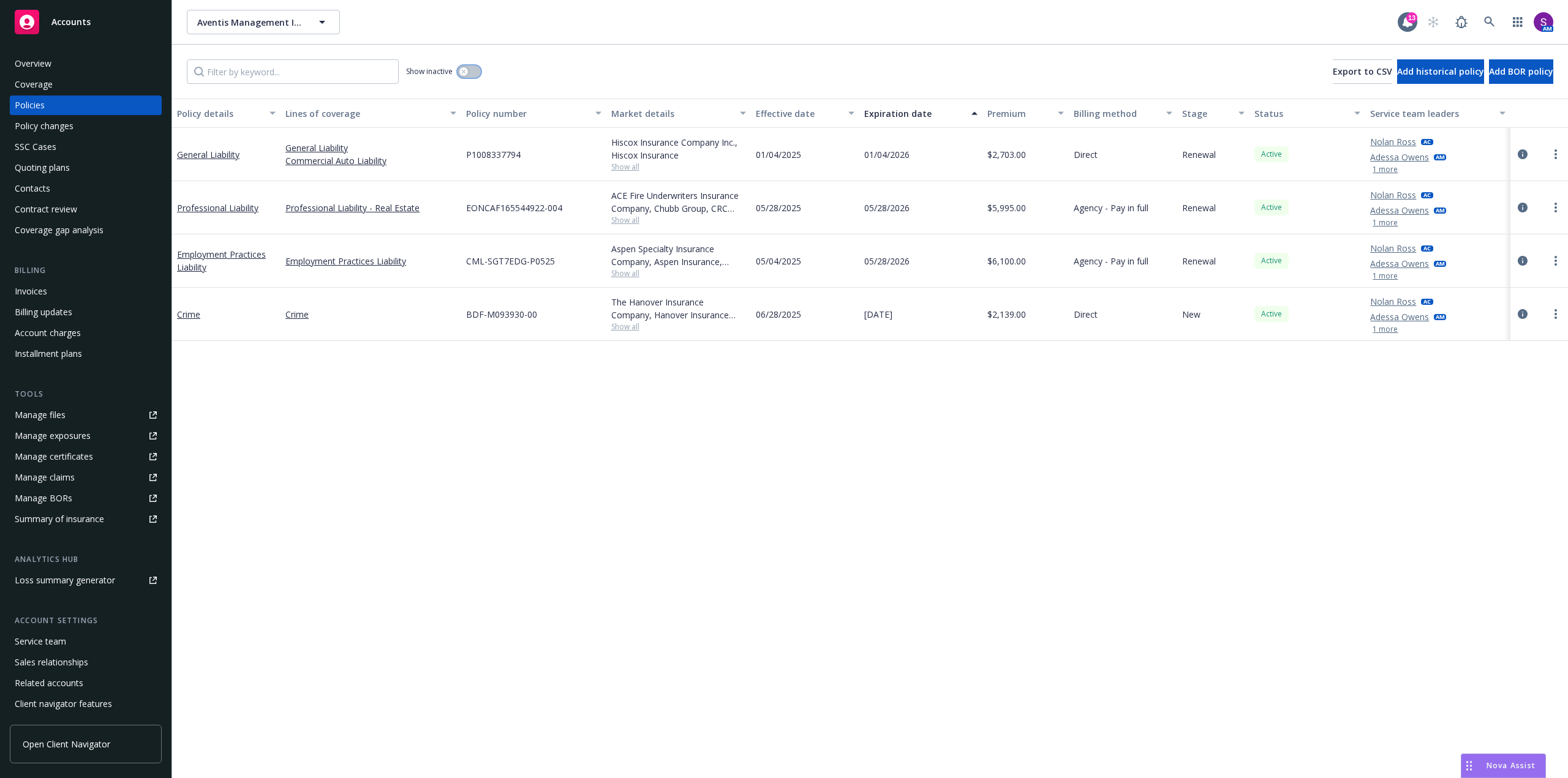 click 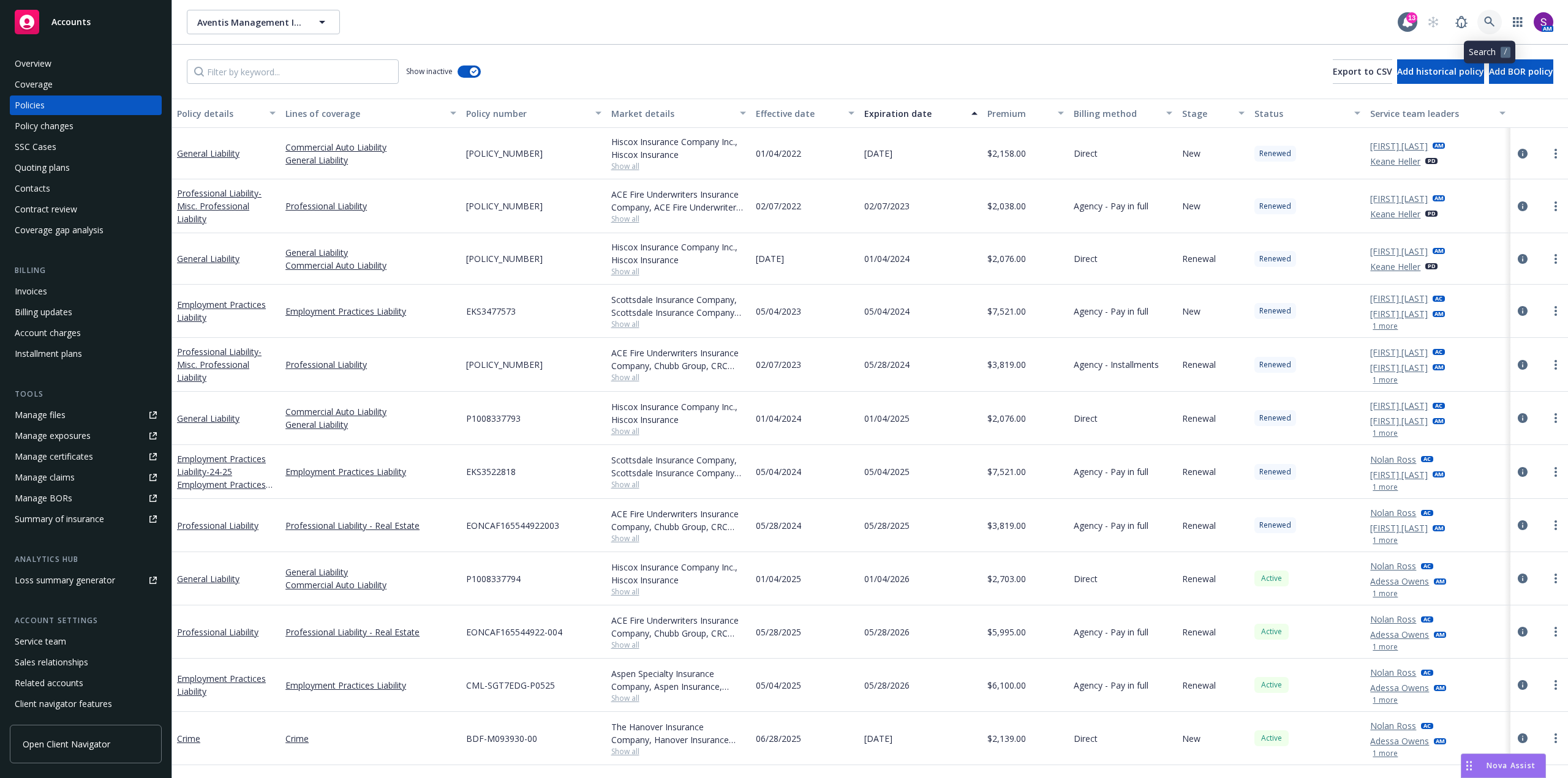 click 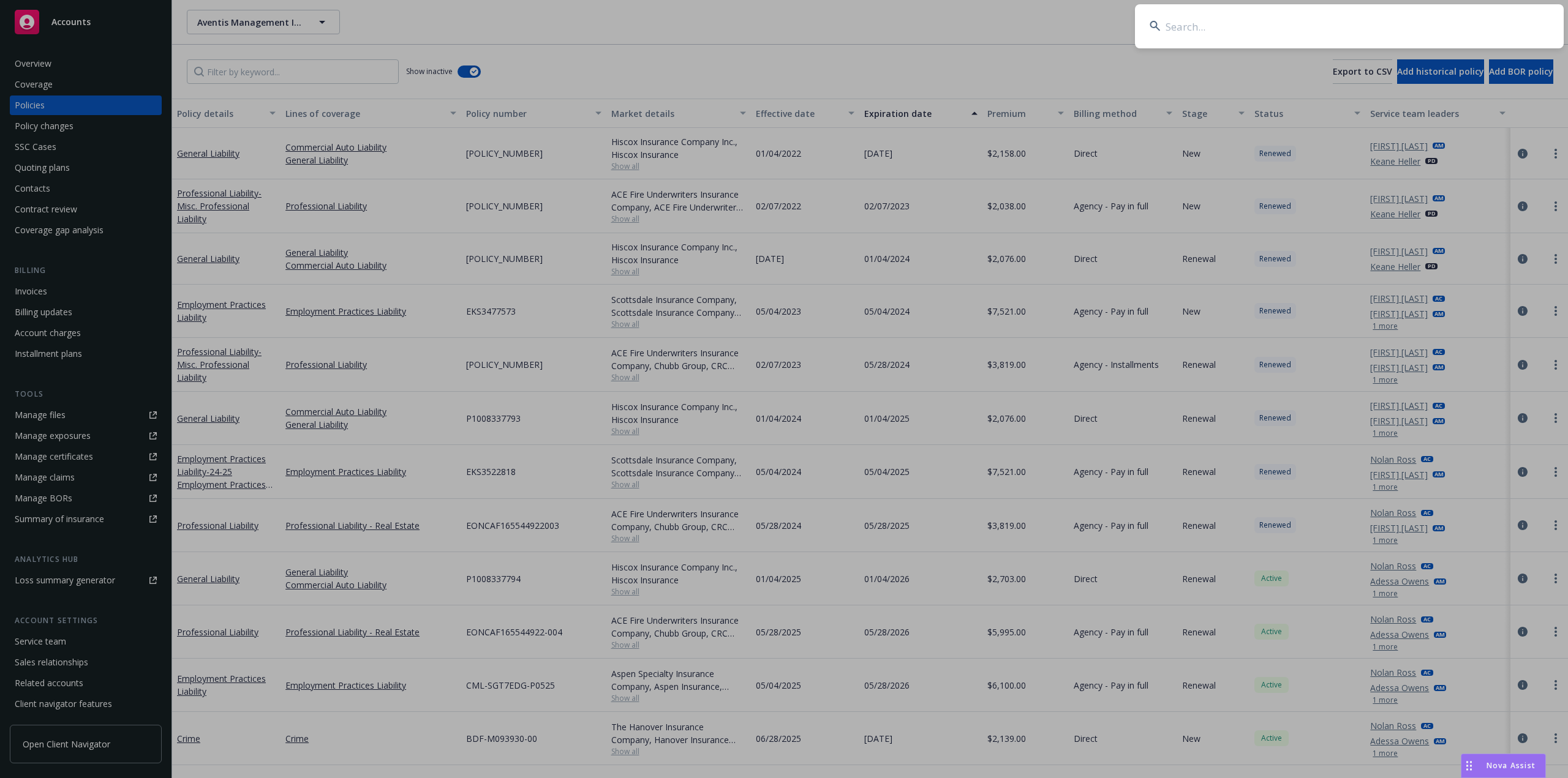 click at bounding box center [1349, 26] 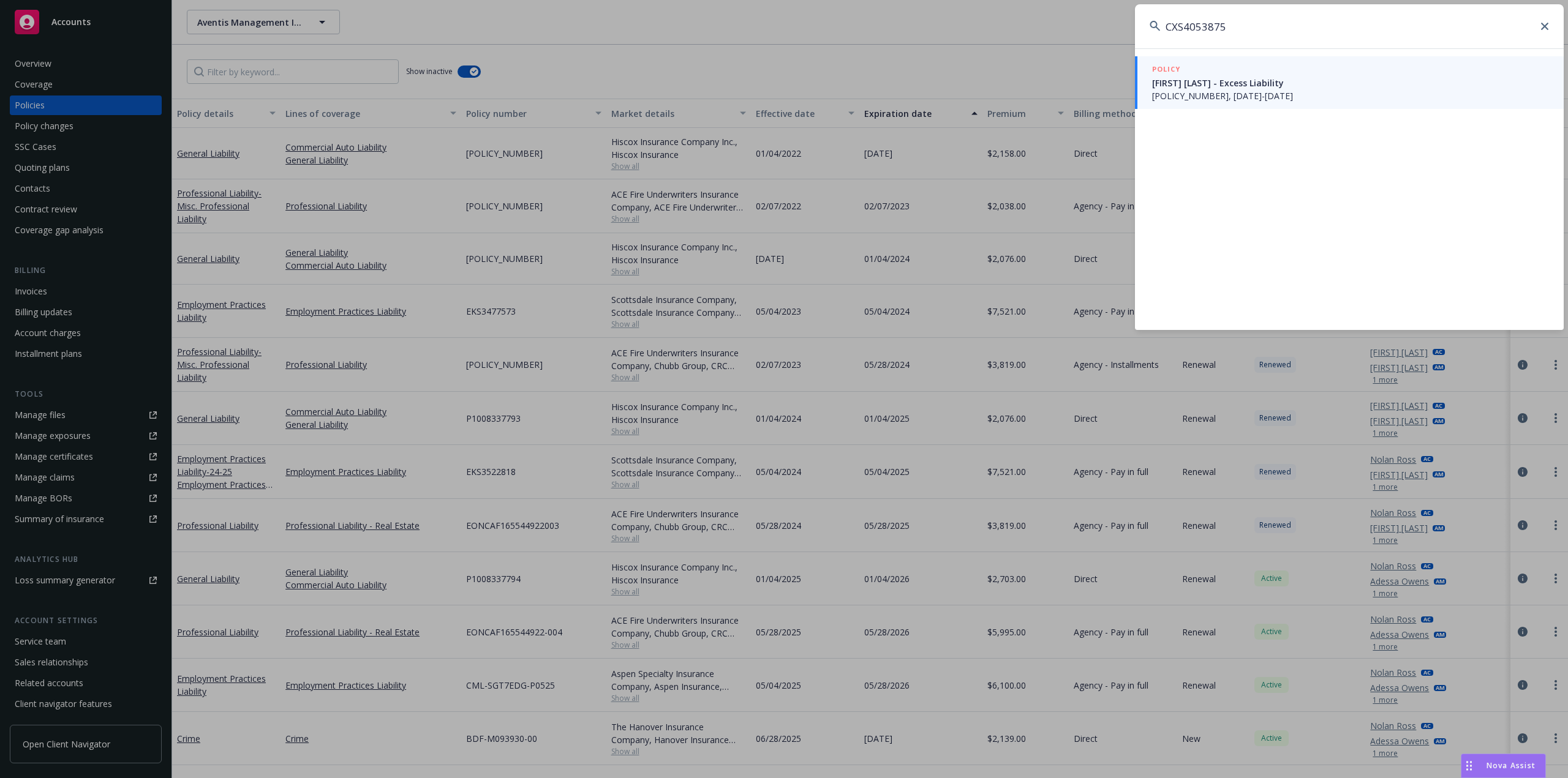 type on "CXS4053875" 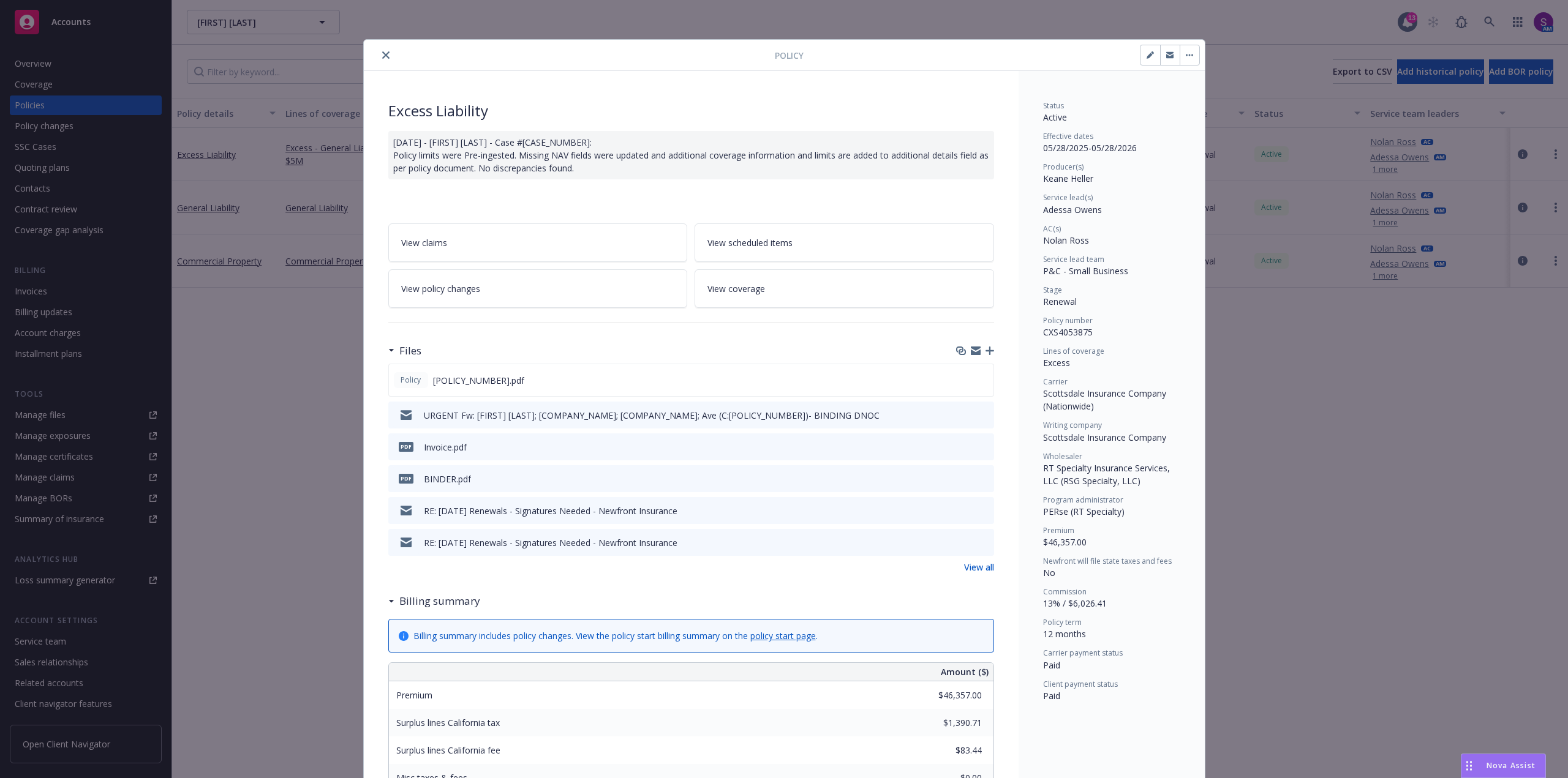 click at bounding box center [386, 55] 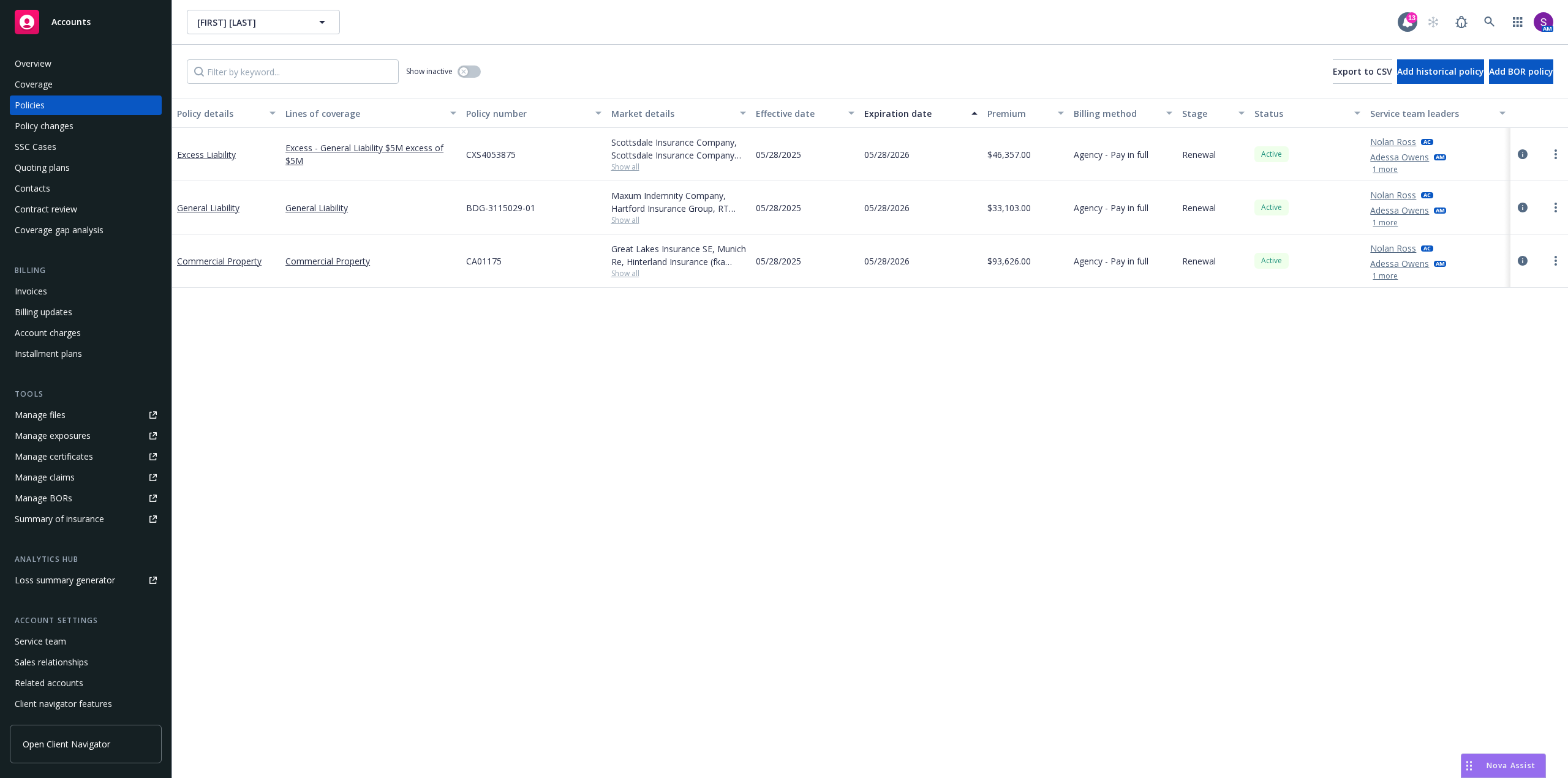 click on "Invoices" at bounding box center (86, 291) 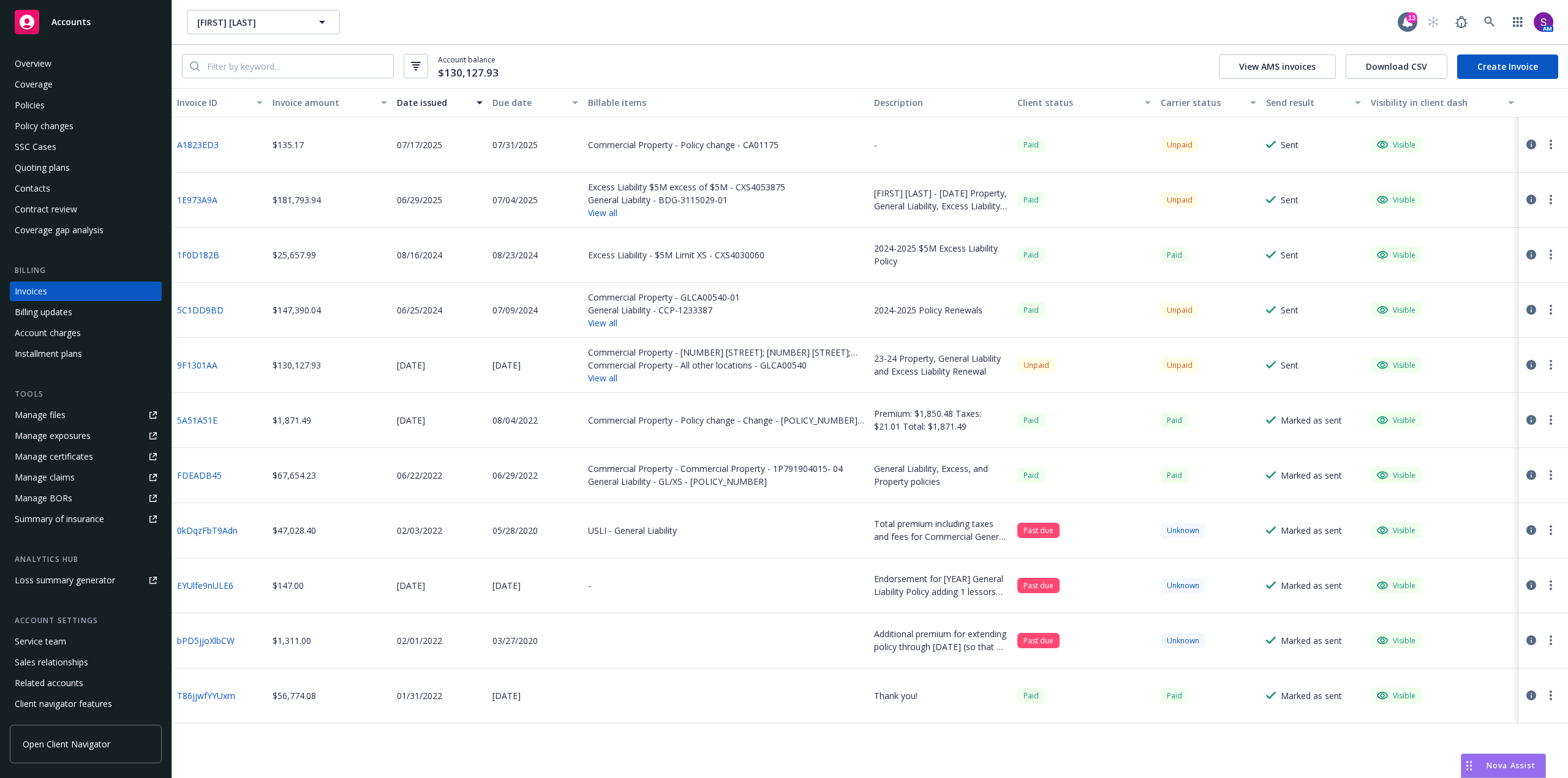 click on "1E973A9A" at bounding box center [197, 200] 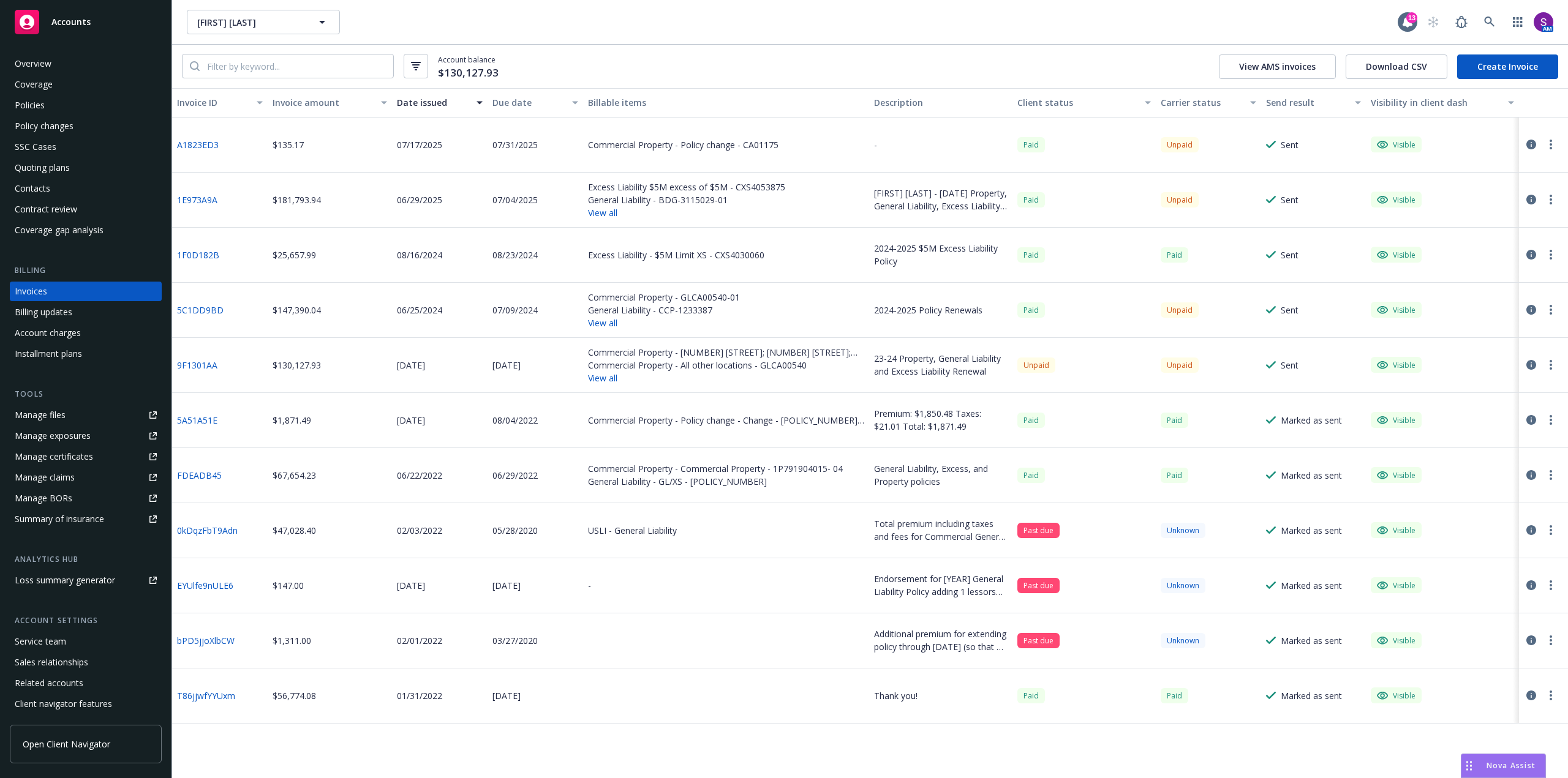 click on "Policies" at bounding box center (86, 105) 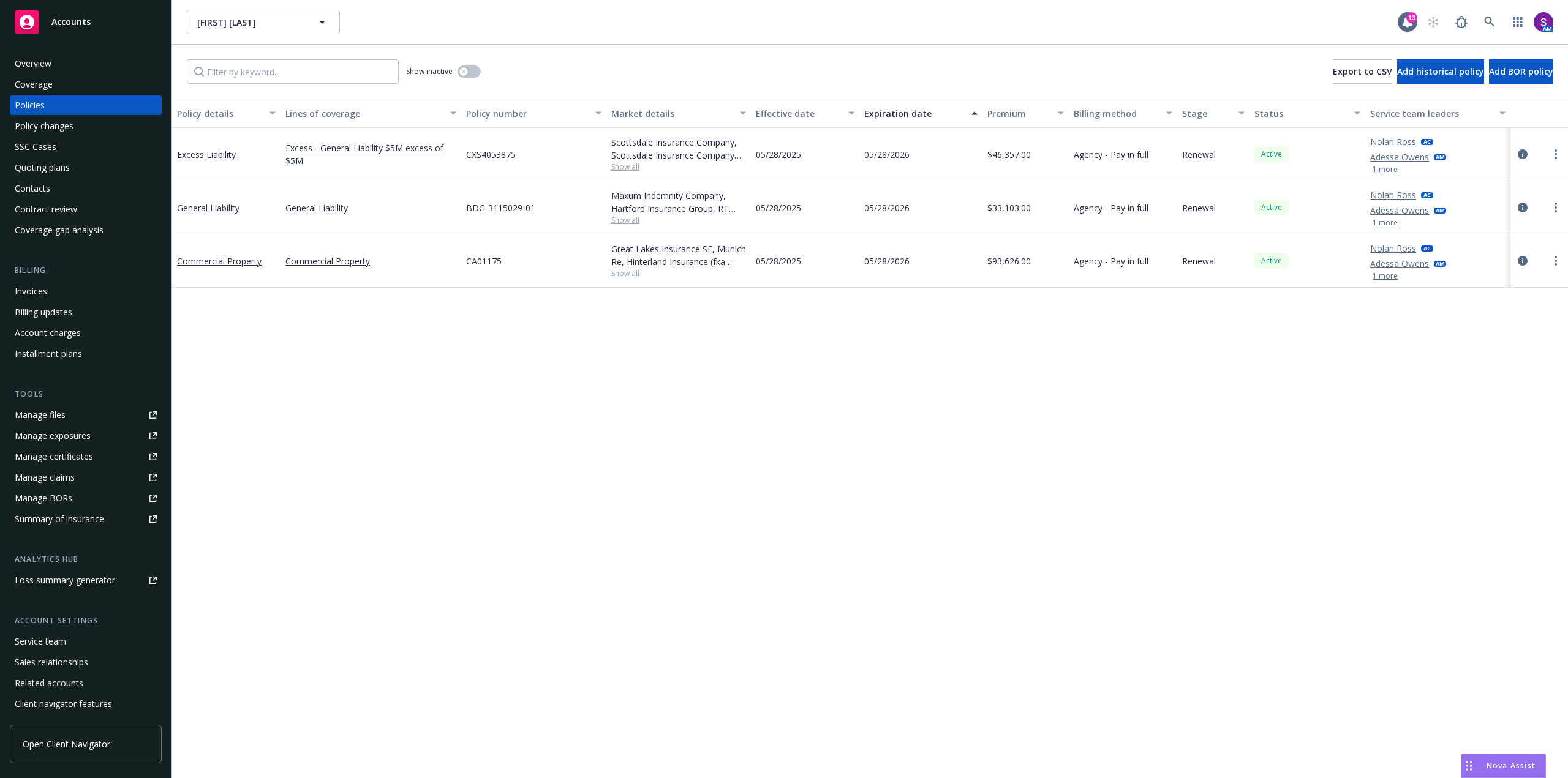 click on "Show all" at bounding box center [679, 166] 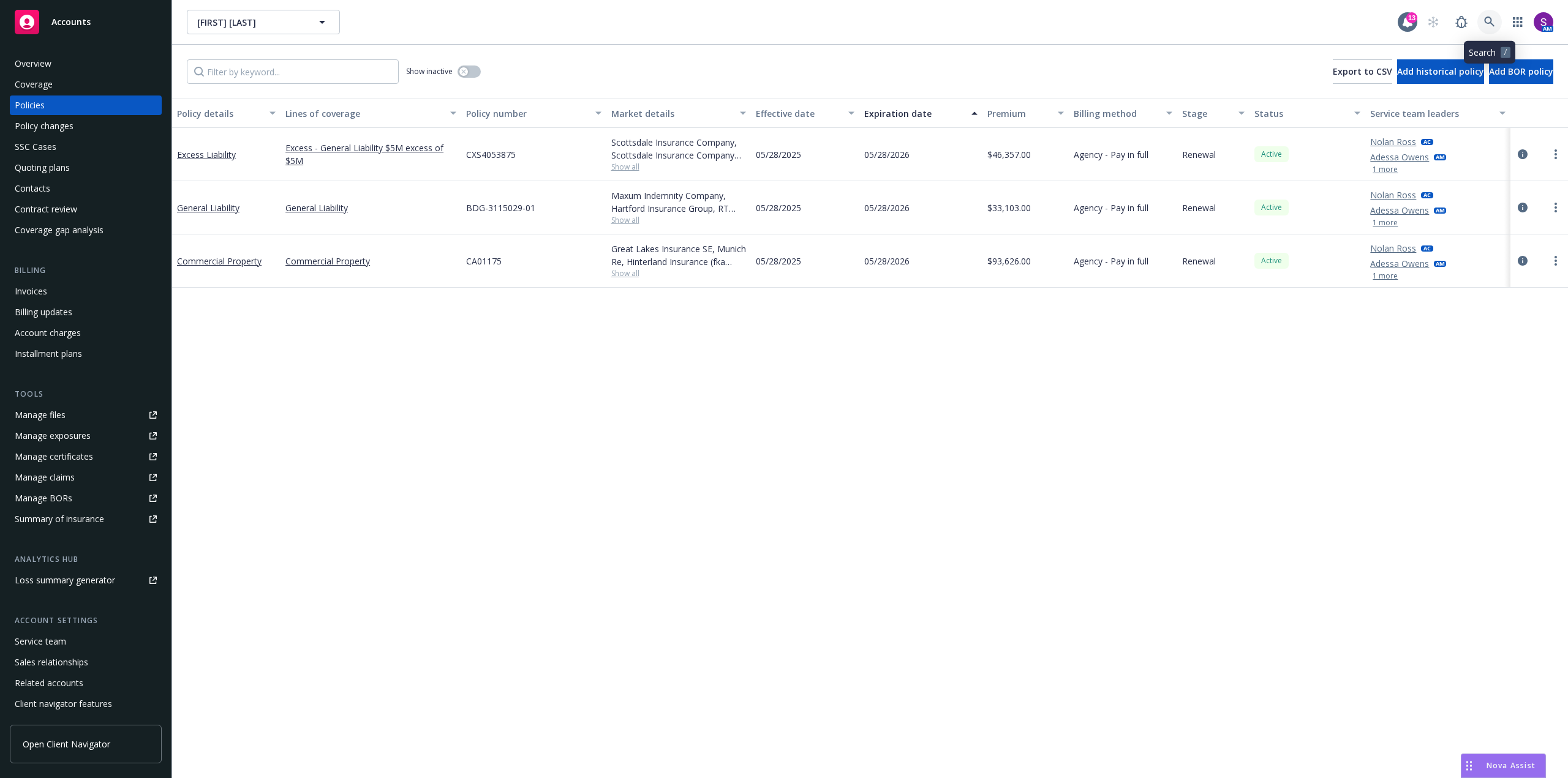 click 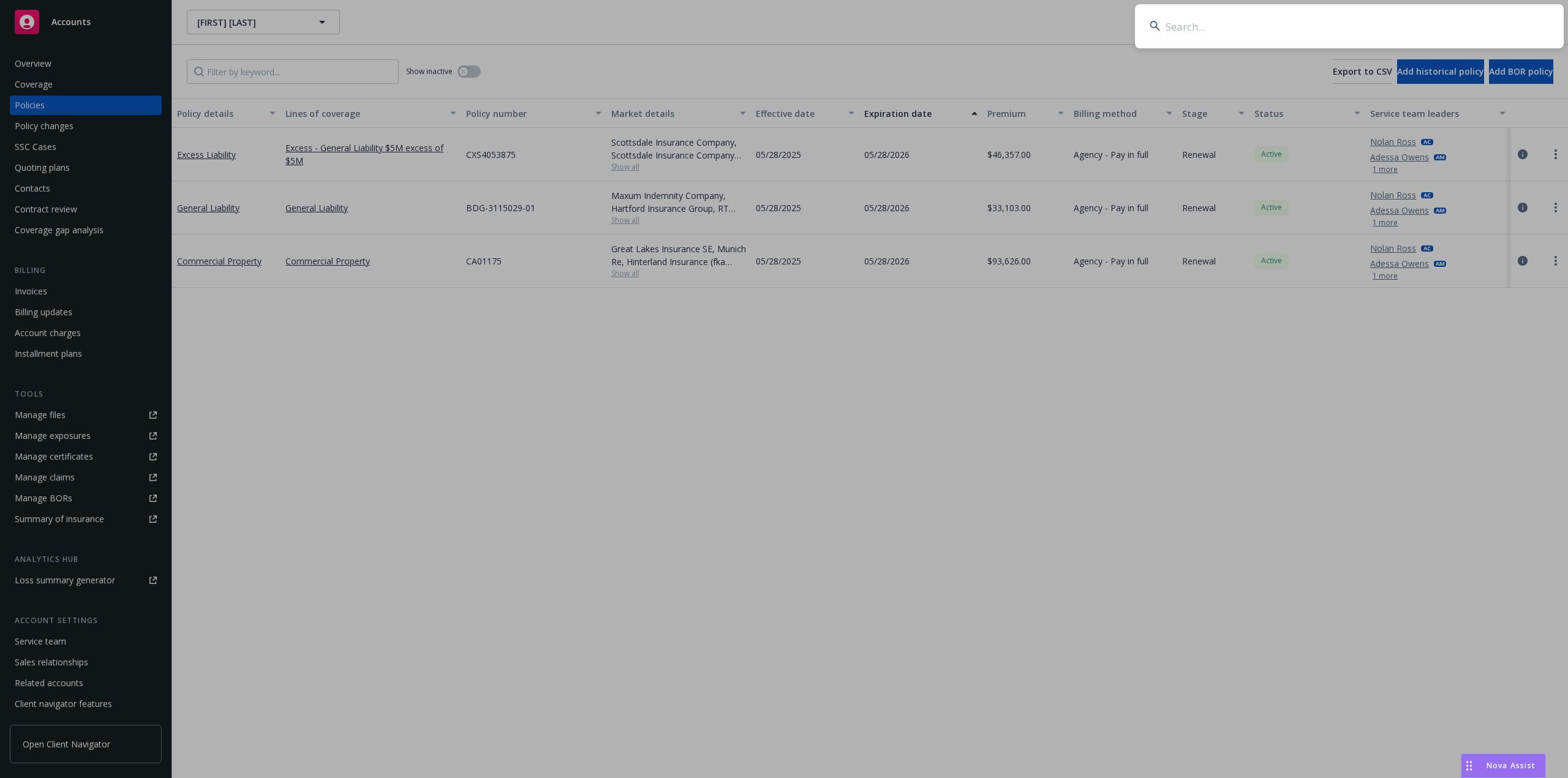type on "Golden Age ADHC" 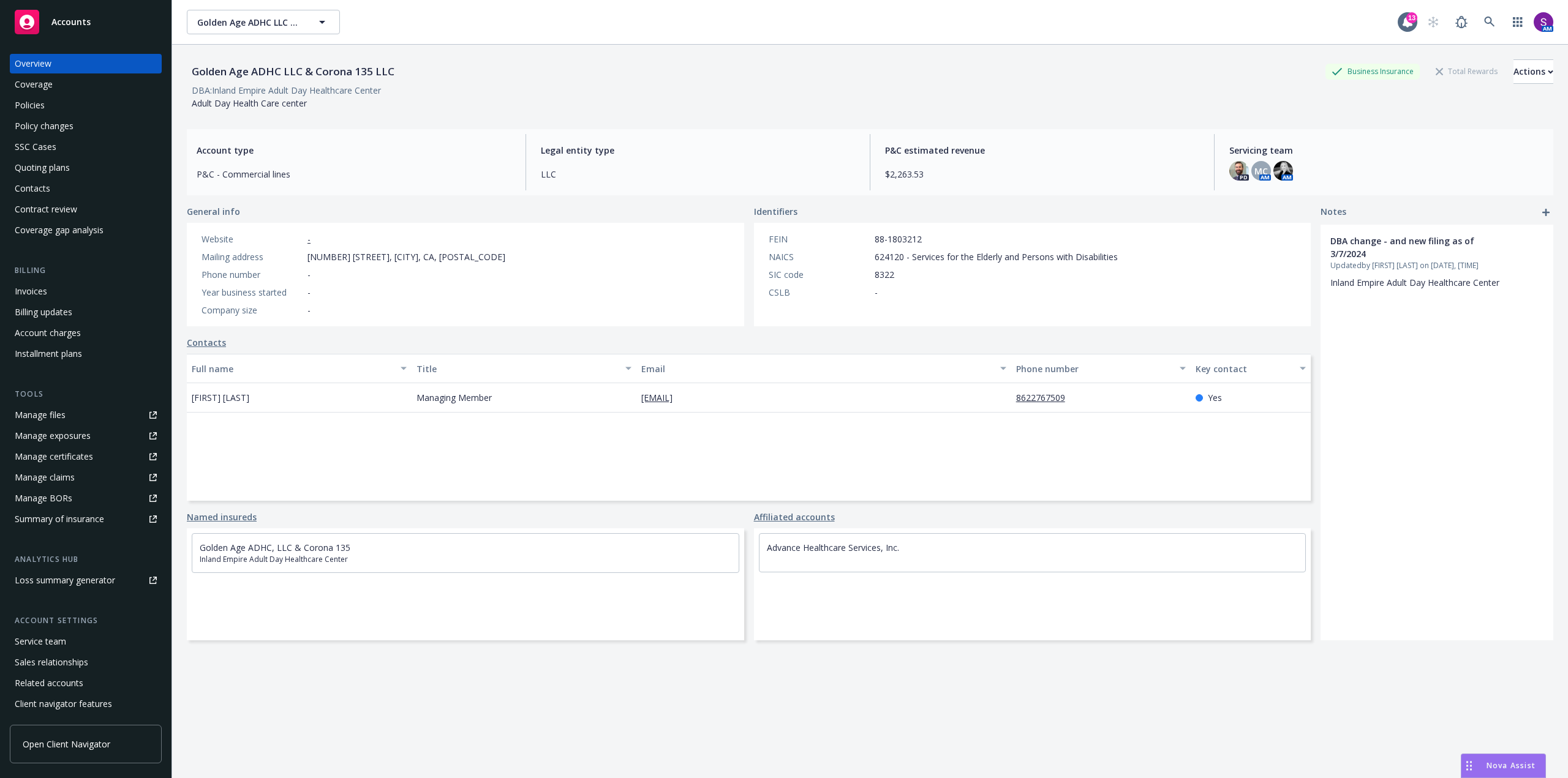 click on "Policies" at bounding box center [86, 105] 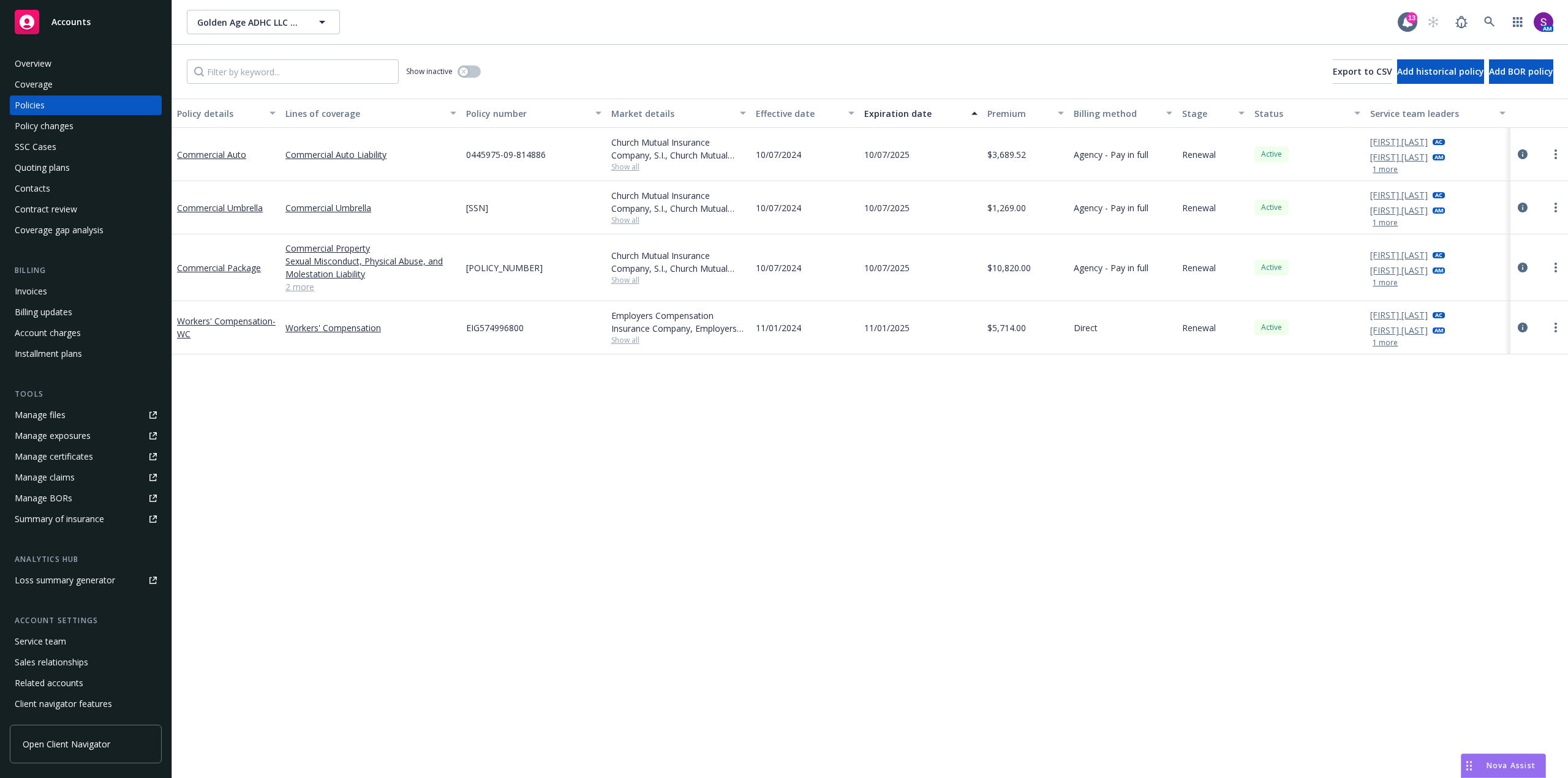click on "Overview" at bounding box center [86, 64] 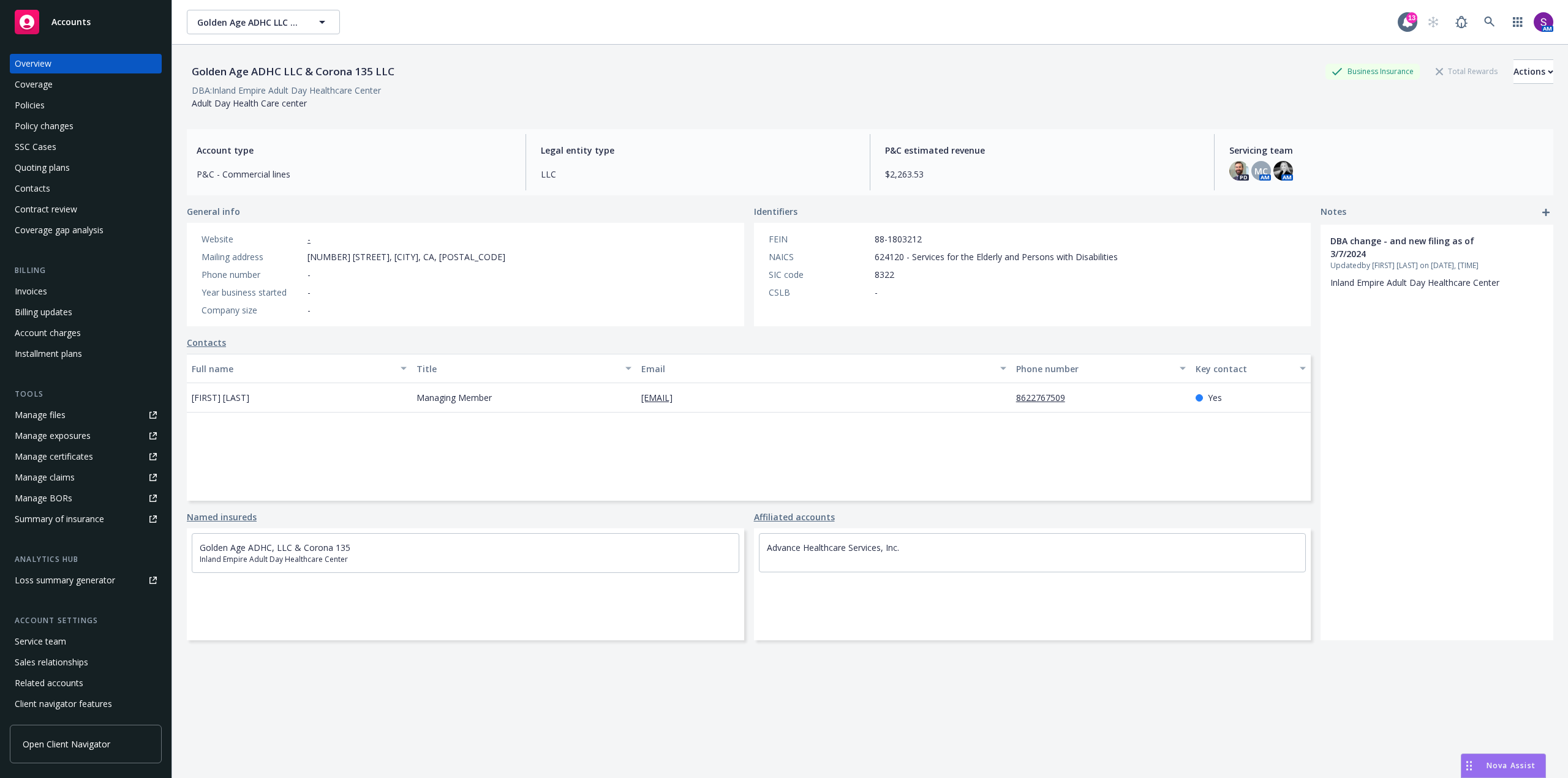 click on "Policies" at bounding box center (29, 105) 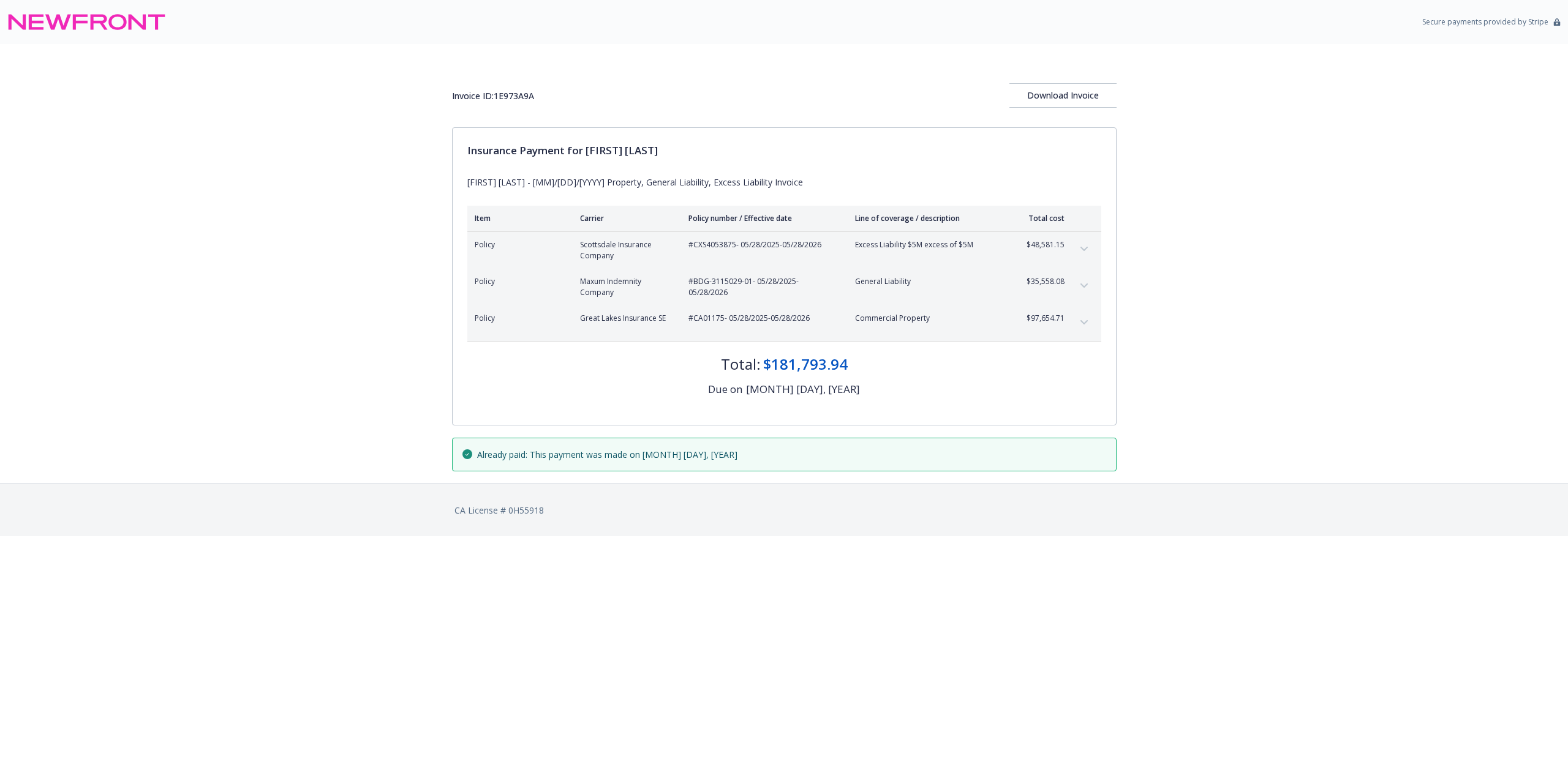 scroll, scrollTop: 0, scrollLeft: 0, axis: both 